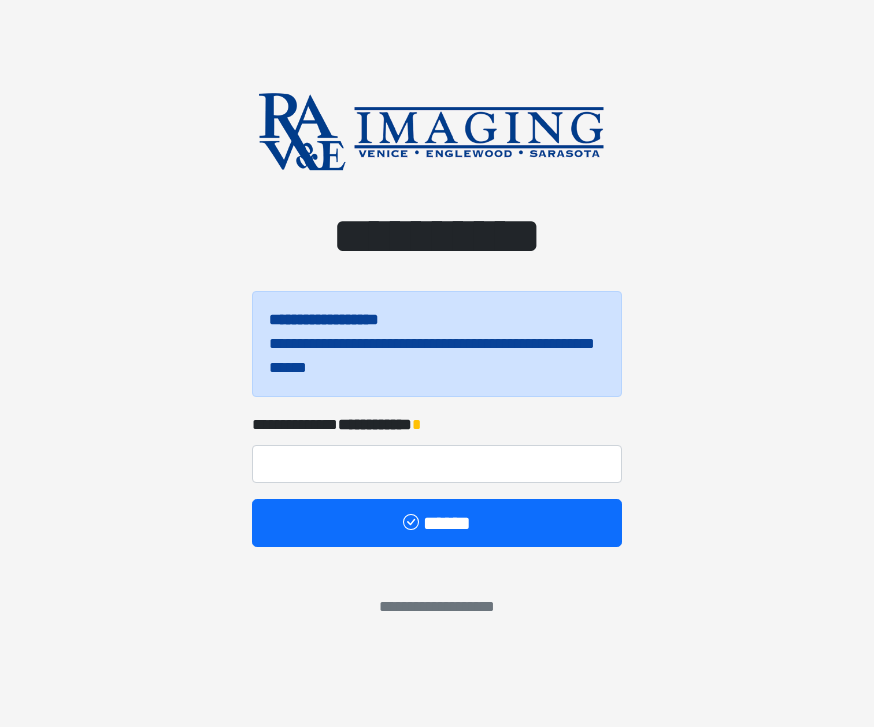 scroll, scrollTop: 0, scrollLeft: 0, axis: both 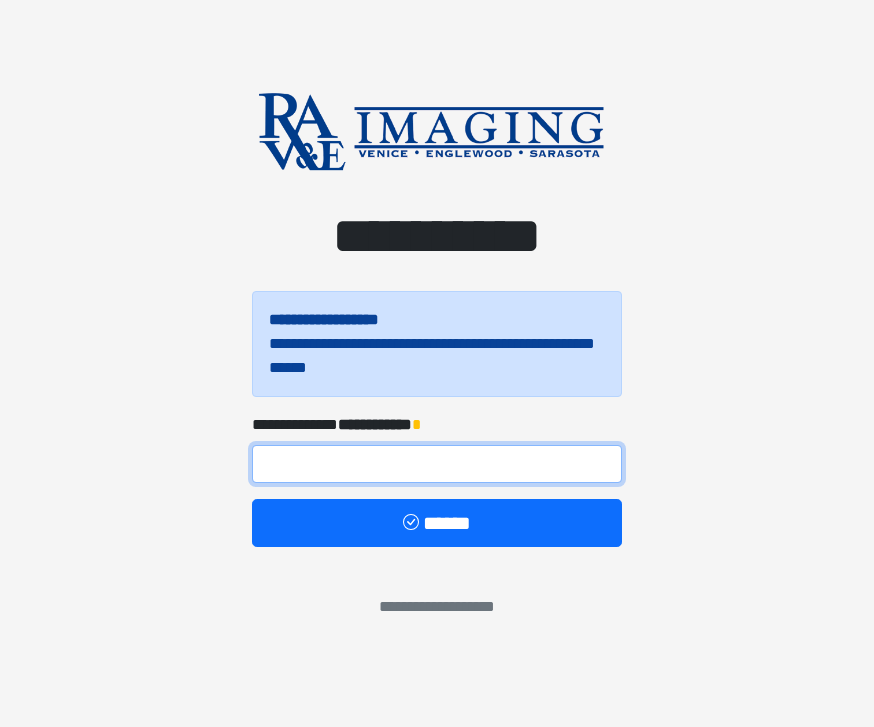 click at bounding box center [437, 464] 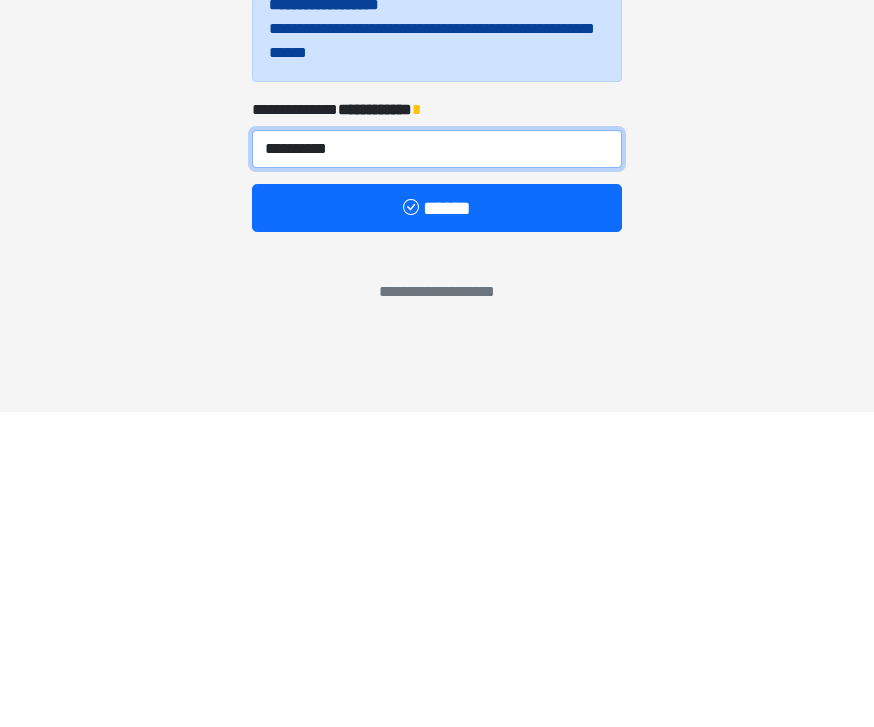 type on "**********" 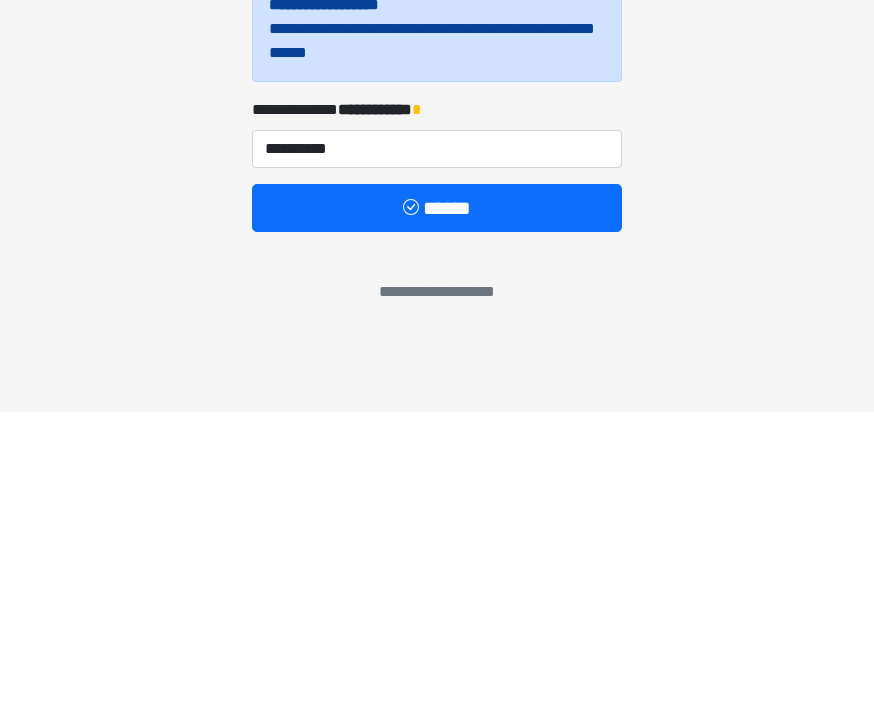 click on "******" at bounding box center [437, 523] 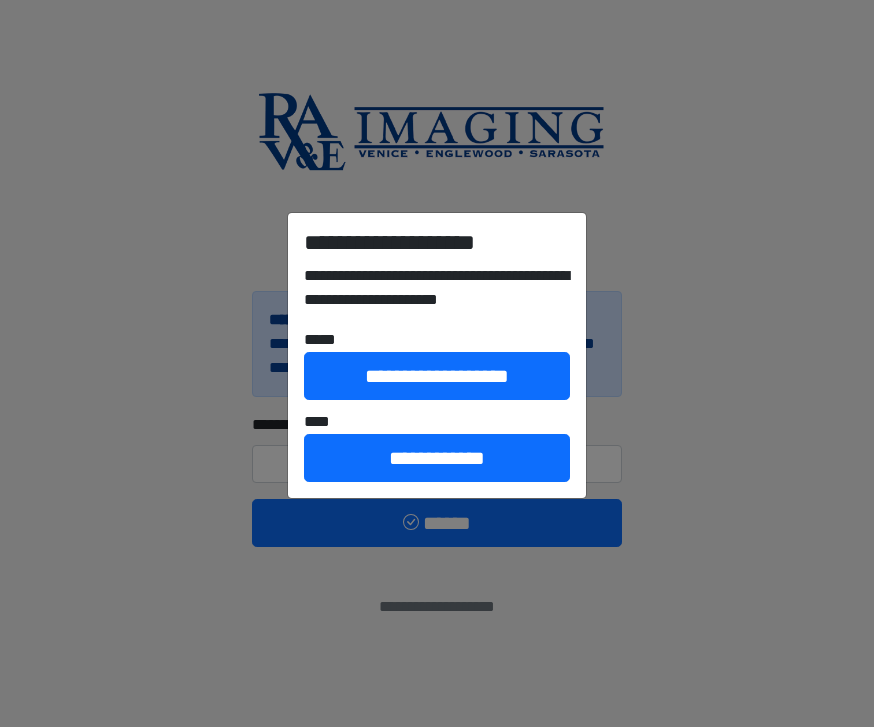 click on "**********" at bounding box center [437, 458] 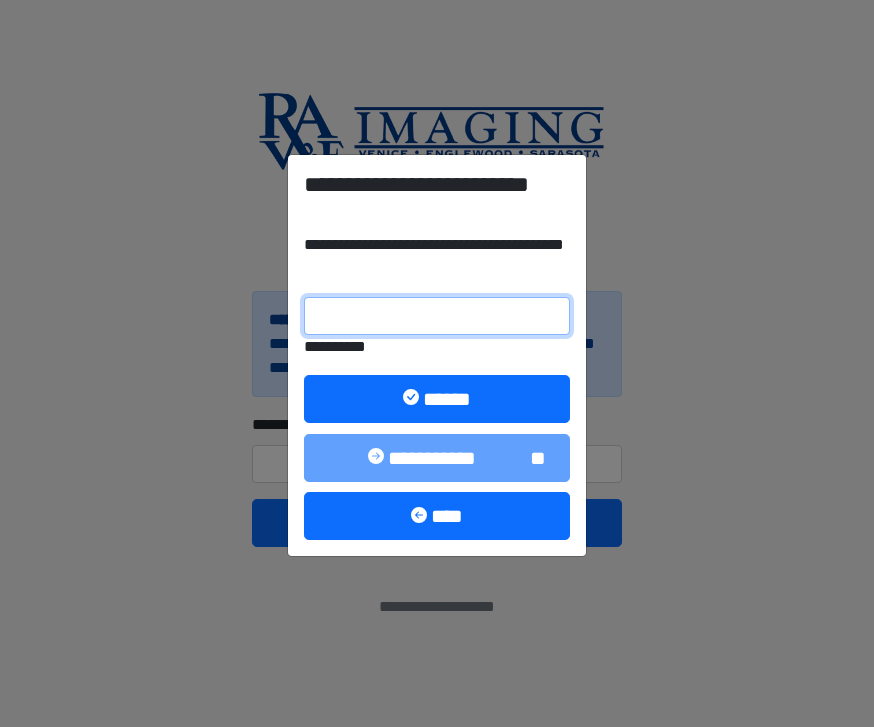 click on "**********" at bounding box center (437, 316) 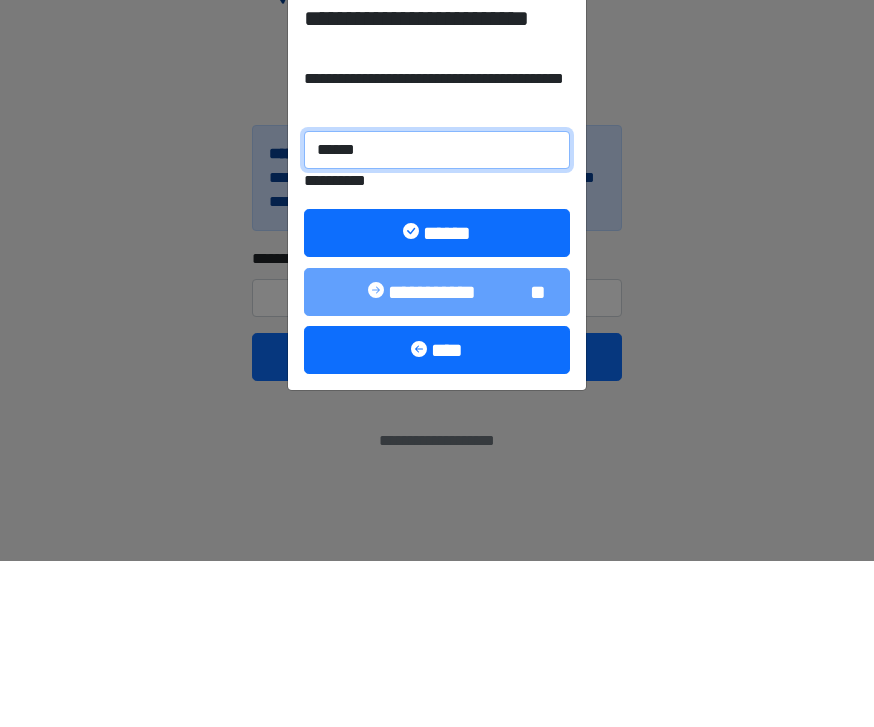 type on "******" 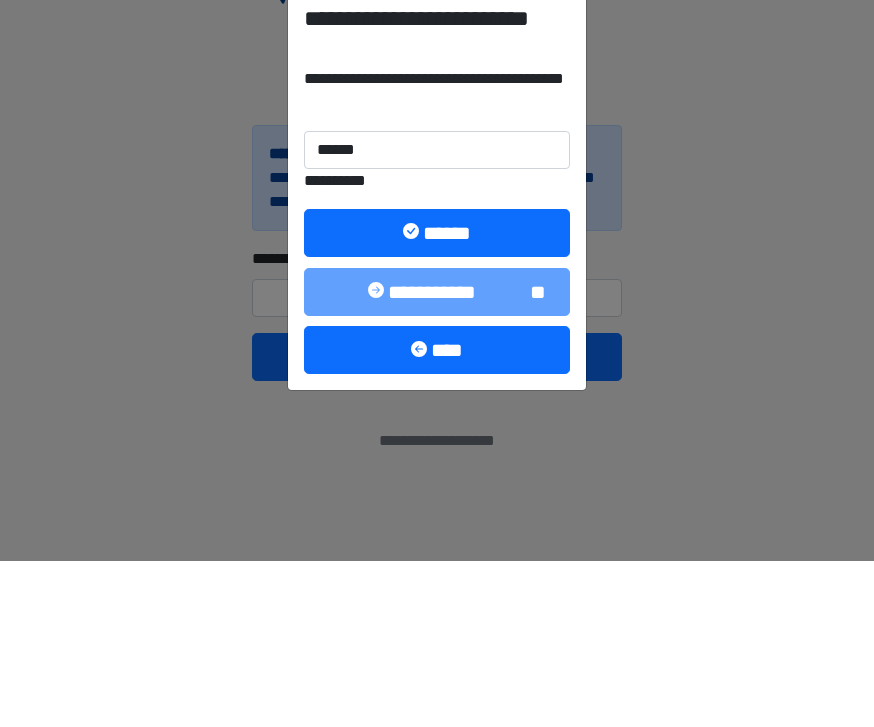 click on "******" at bounding box center (437, 399) 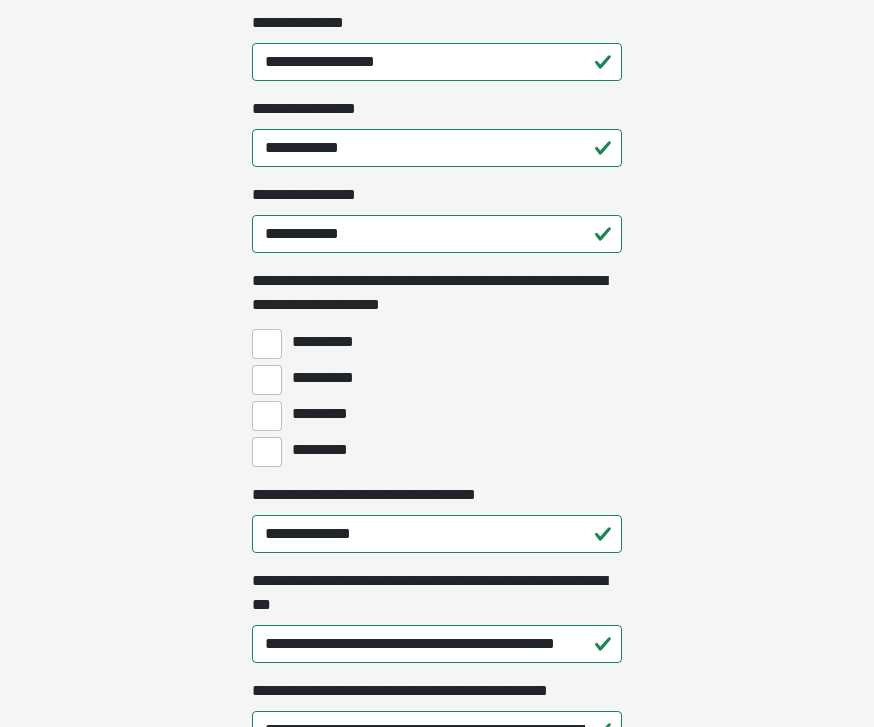 scroll, scrollTop: 1352, scrollLeft: 0, axis: vertical 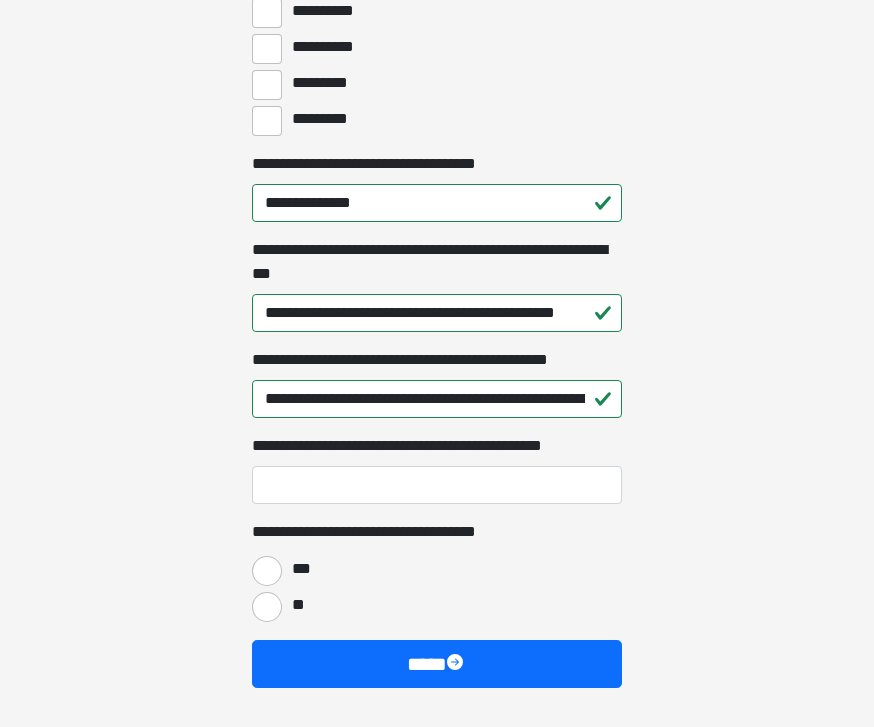 click on "***" at bounding box center (267, 571) 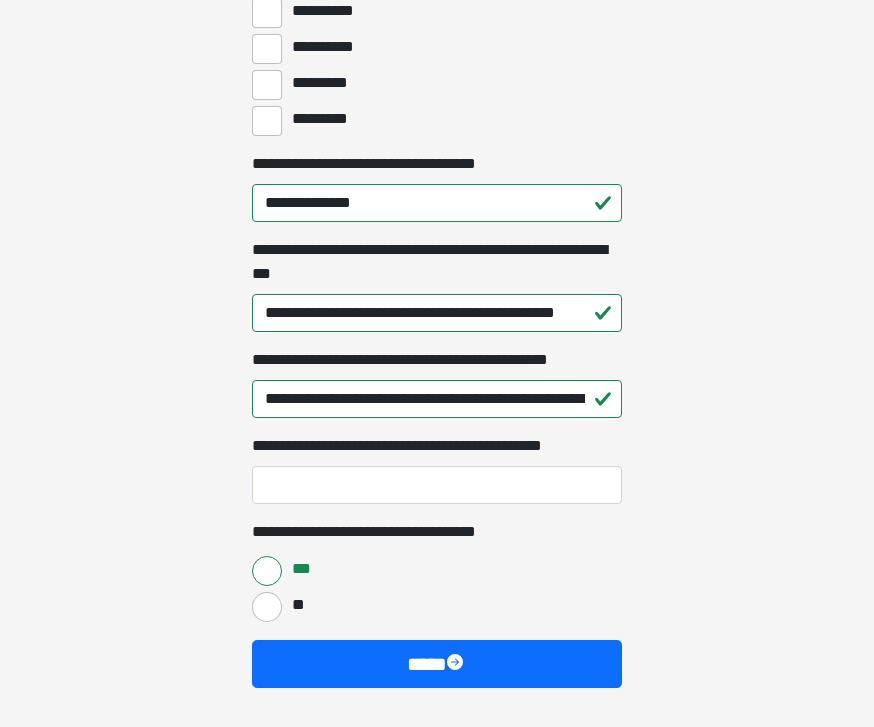 click on "****" at bounding box center (437, 664) 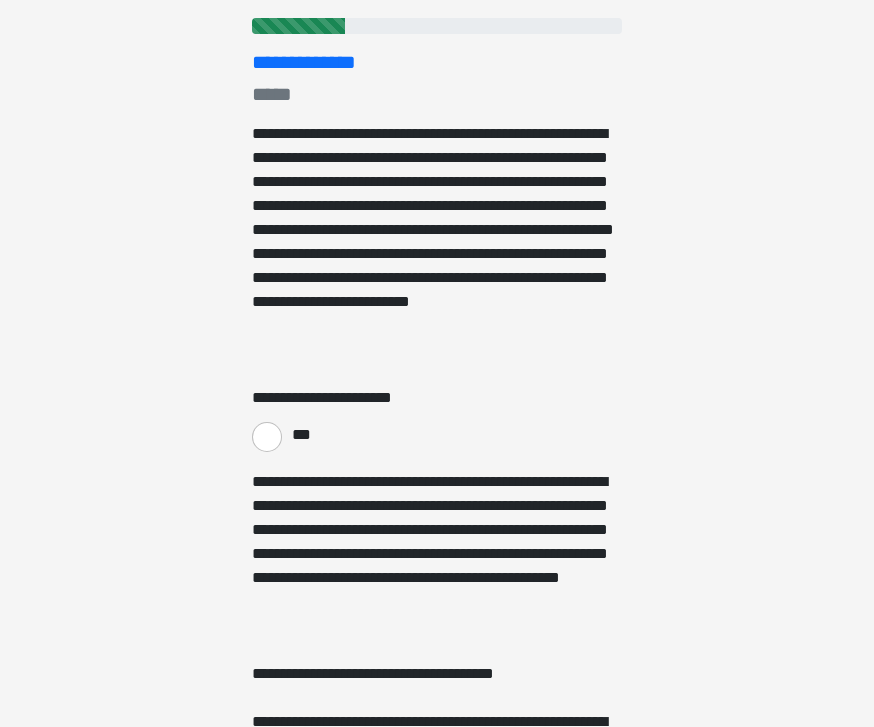 scroll, scrollTop: 0, scrollLeft: 0, axis: both 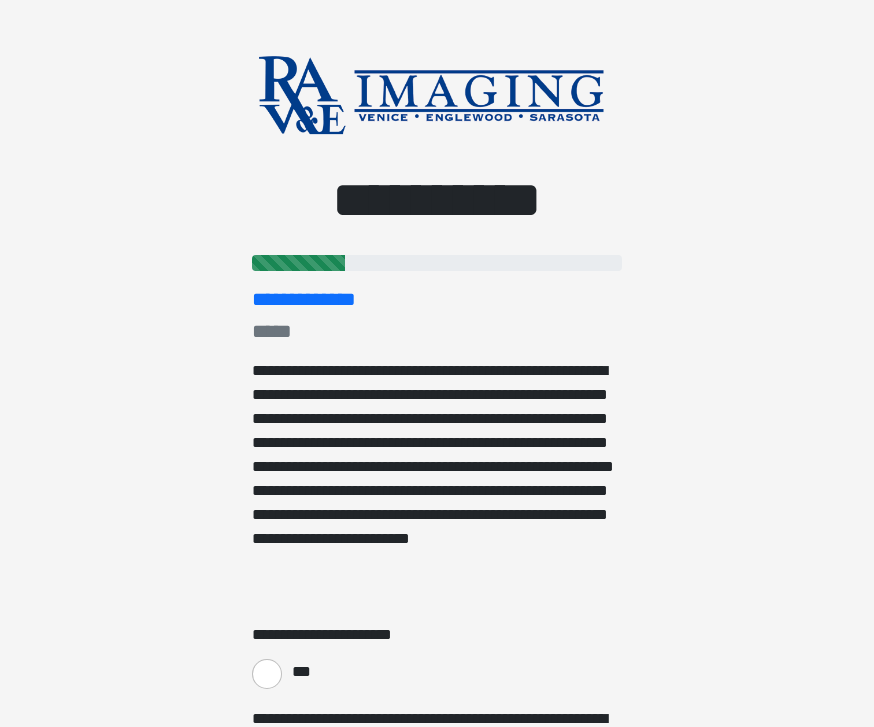 click on "***" at bounding box center (267, 674) 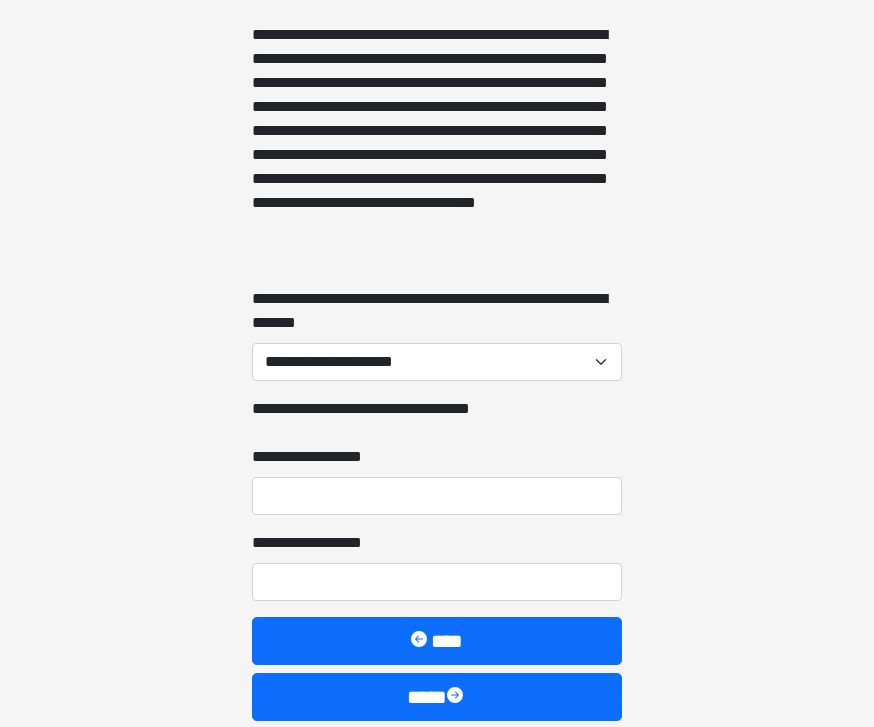 scroll, scrollTop: 1959, scrollLeft: 0, axis: vertical 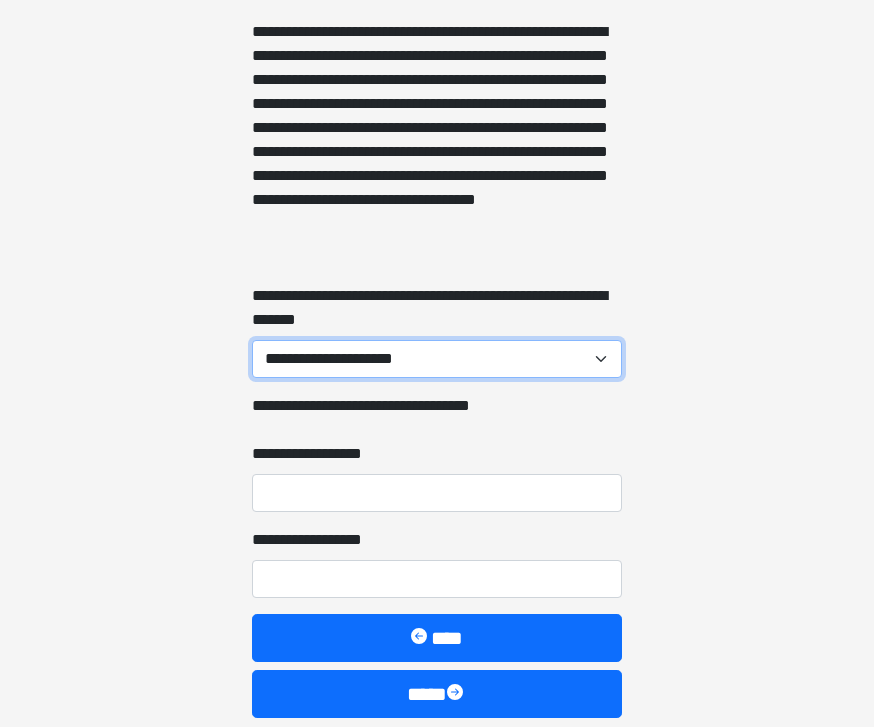 click on "**********" at bounding box center [437, 359] 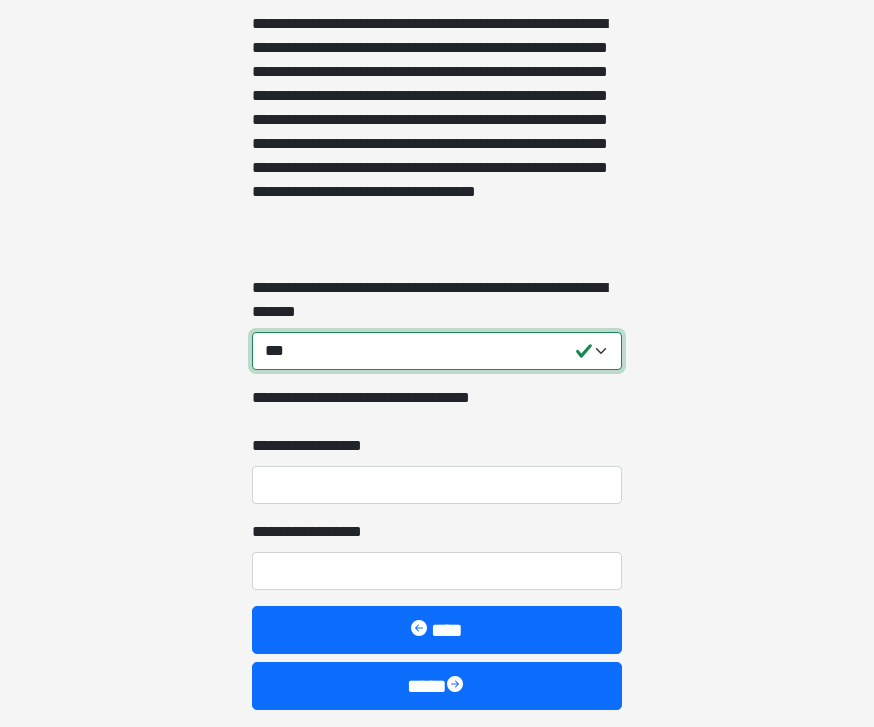 scroll, scrollTop: 1989, scrollLeft: 0, axis: vertical 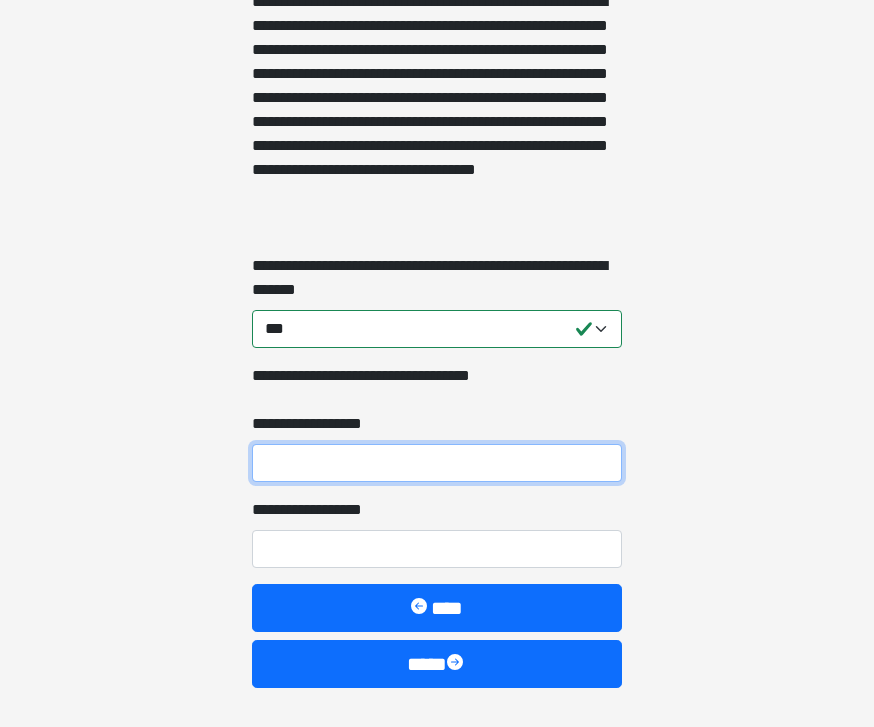 click on "**********" at bounding box center (437, 463) 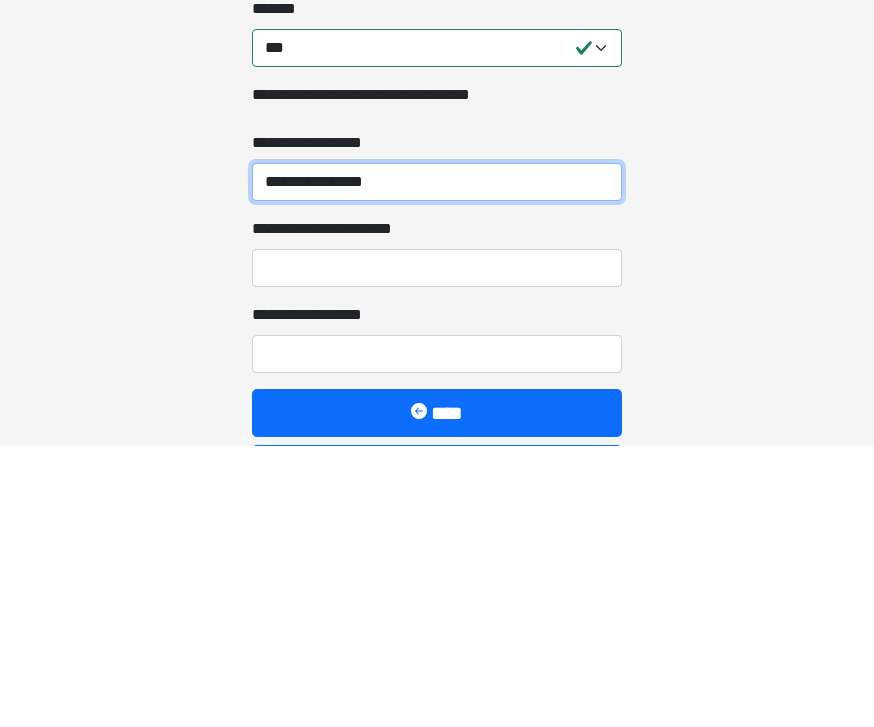 type on "**********" 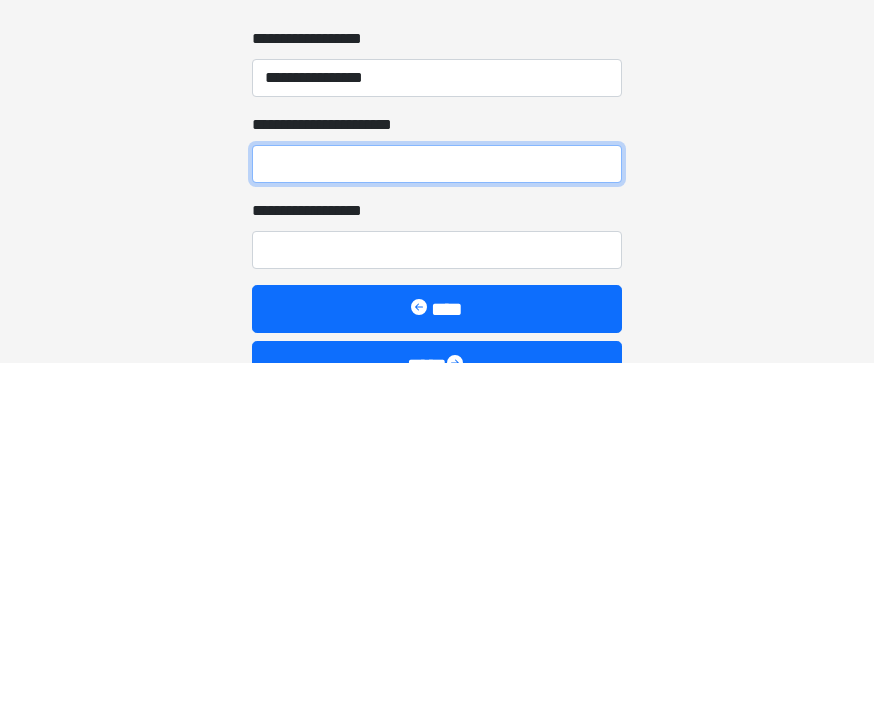 scroll, scrollTop: 2018, scrollLeft: 0, axis: vertical 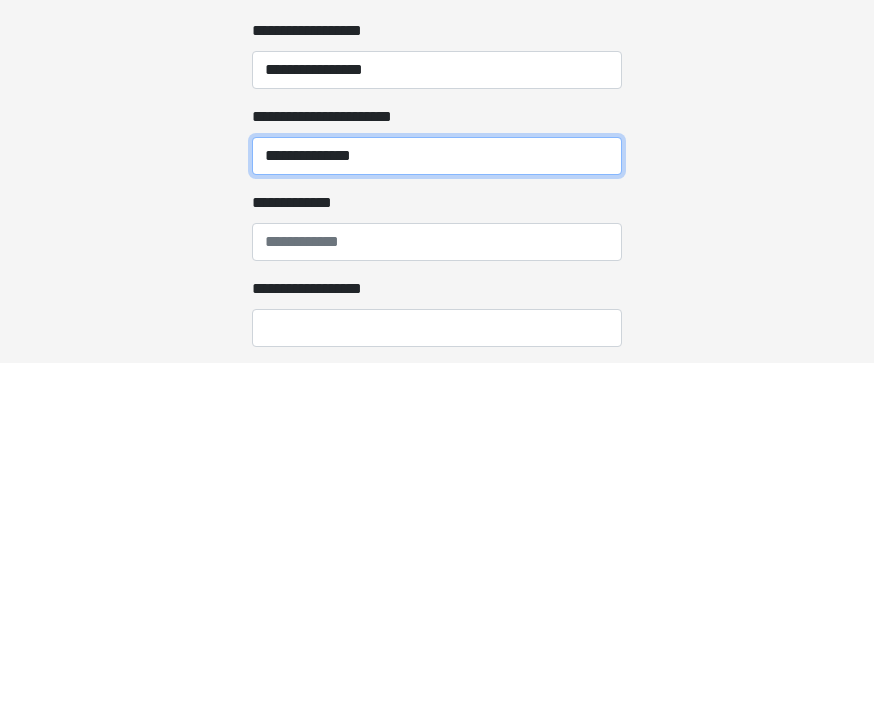 type on "**********" 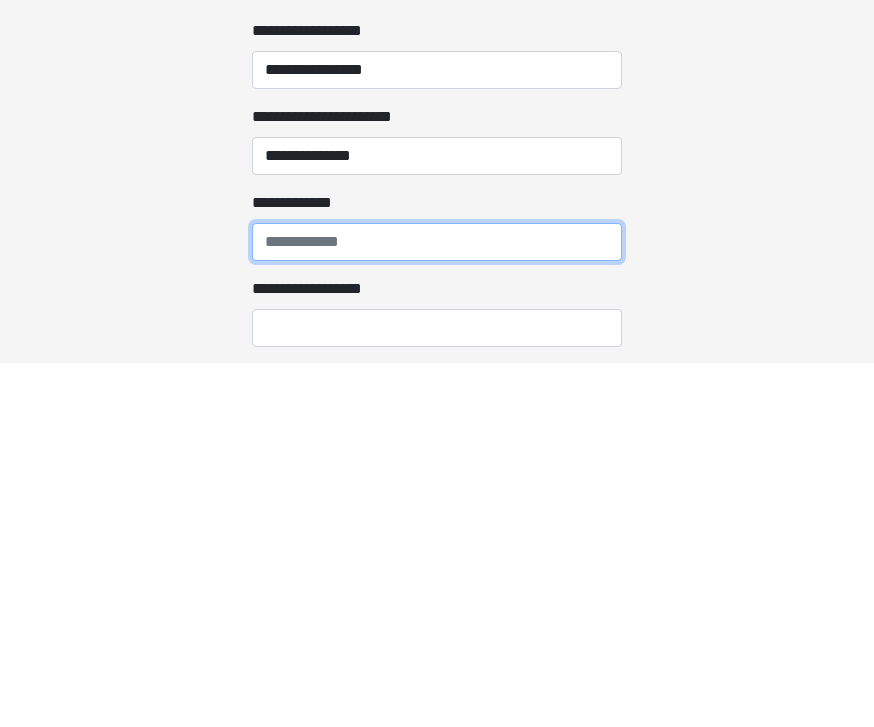 click on "**********" at bounding box center [437, 606] 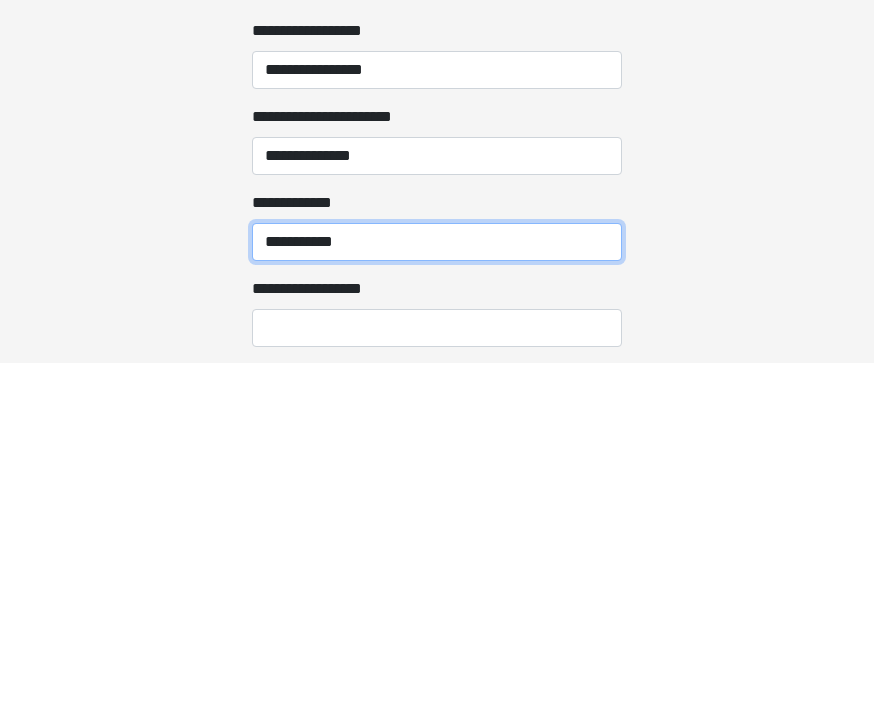 type on "**********" 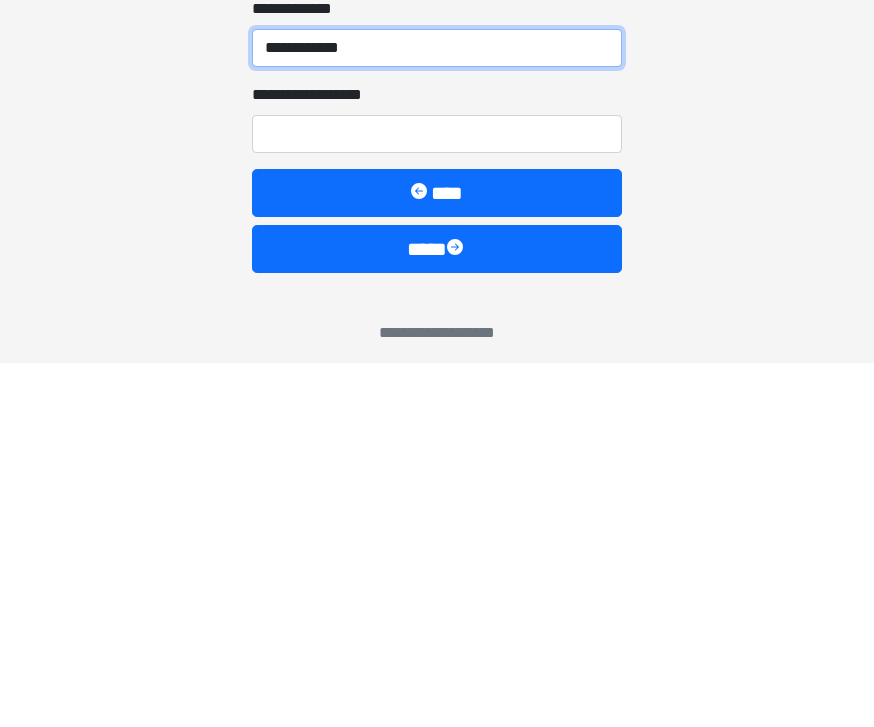 scroll, scrollTop: 2213, scrollLeft: 0, axis: vertical 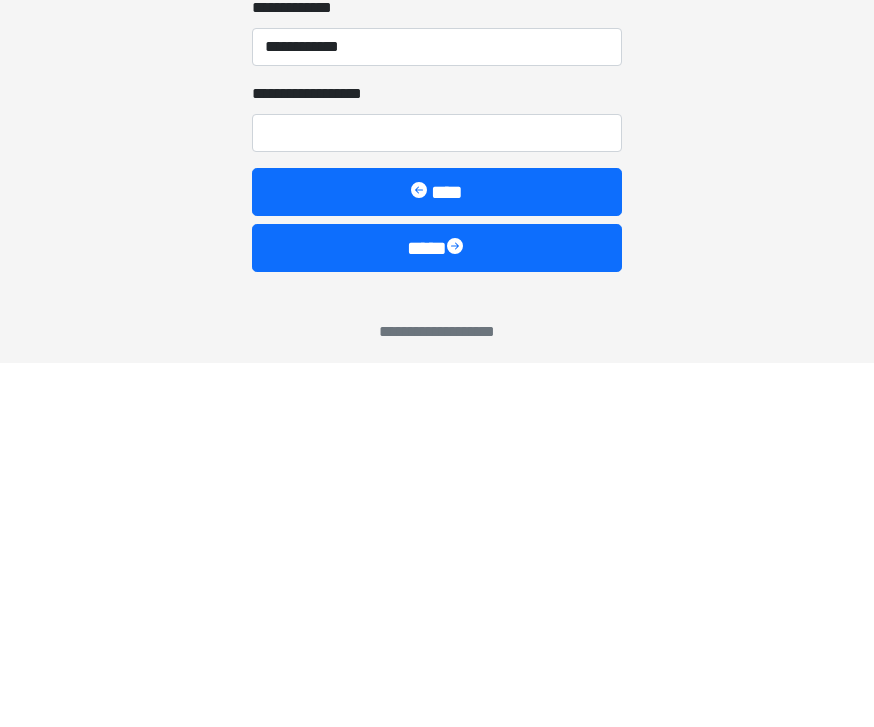 click on "****" at bounding box center [437, 612] 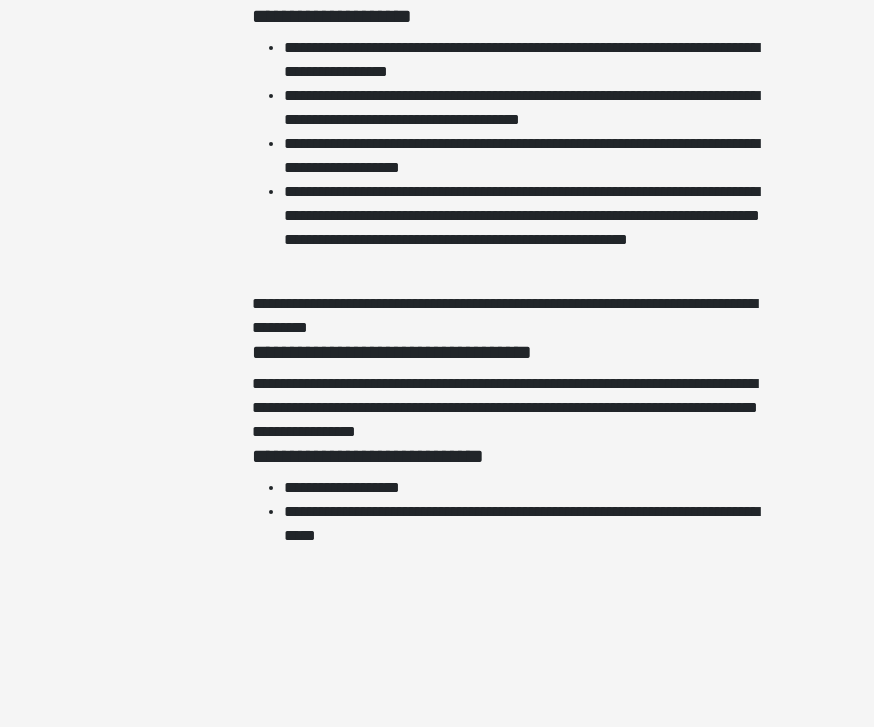 scroll, scrollTop: 4511, scrollLeft: 0, axis: vertical 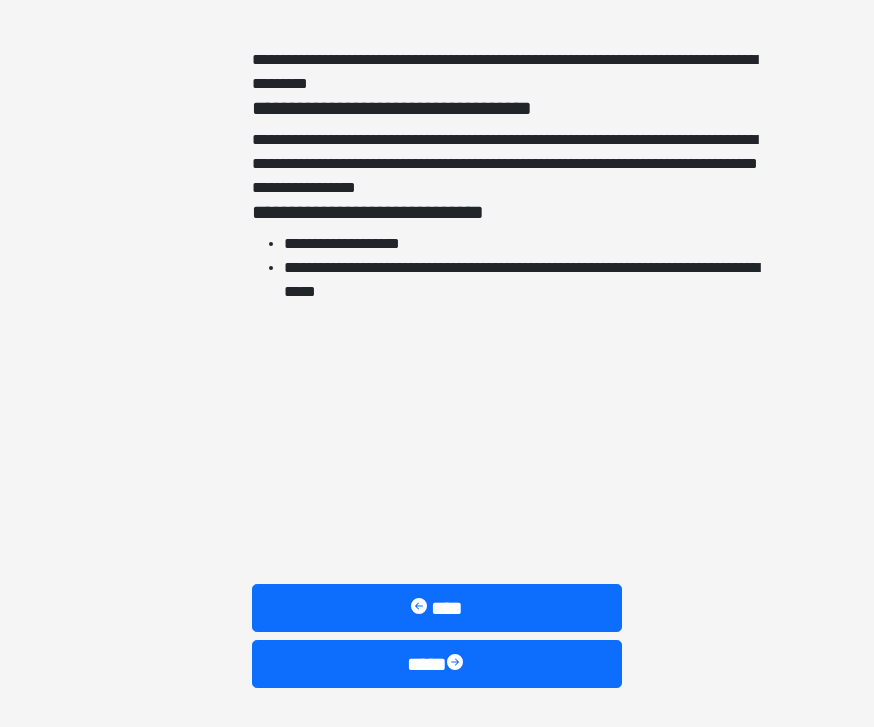 click at bounding box center [457, 664] 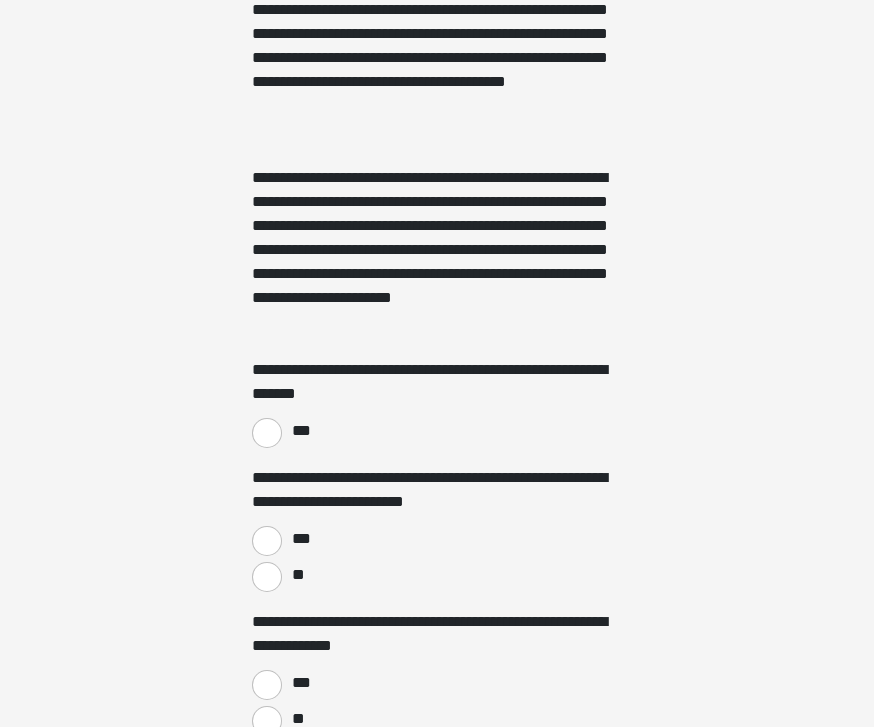 scroll, scrollTop: 1153, scrollLeft: 0, axis: vertical 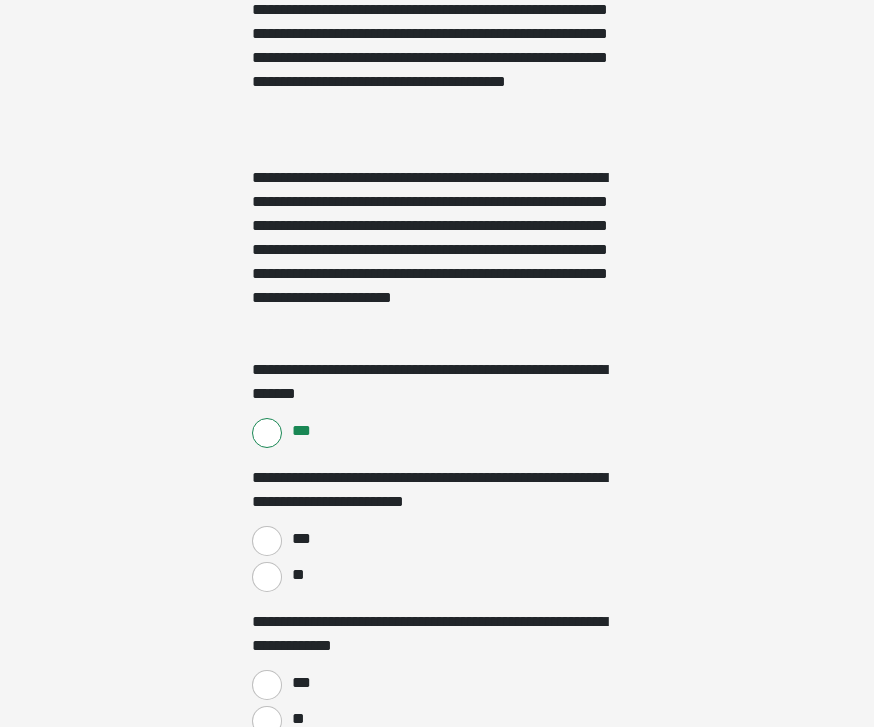 click on "***" at bounding box center (267, 541) 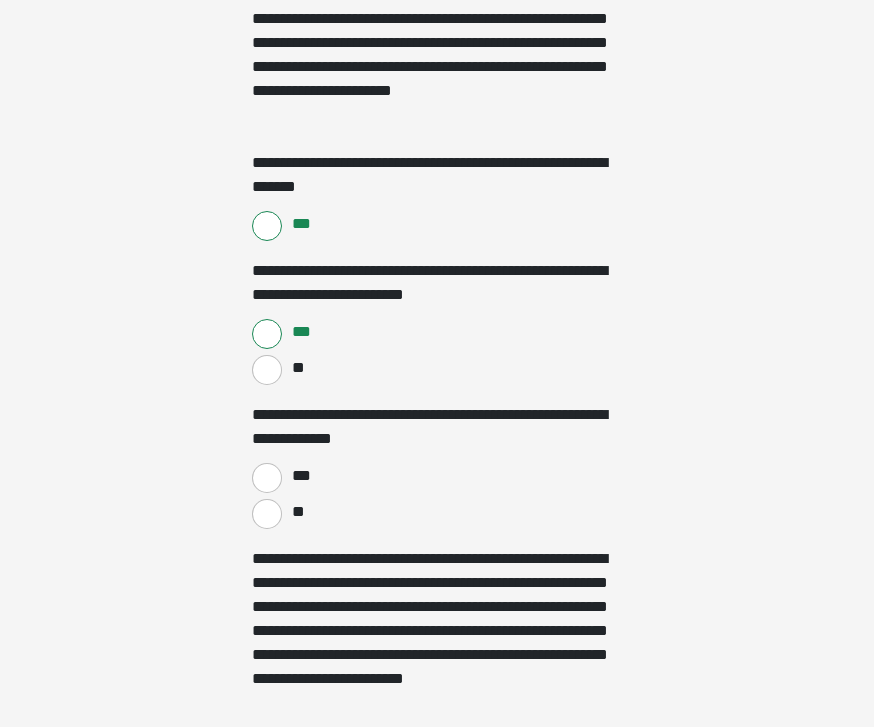 scroll, scrollTop: 1361, scrollLeft: 0, axis: vertical 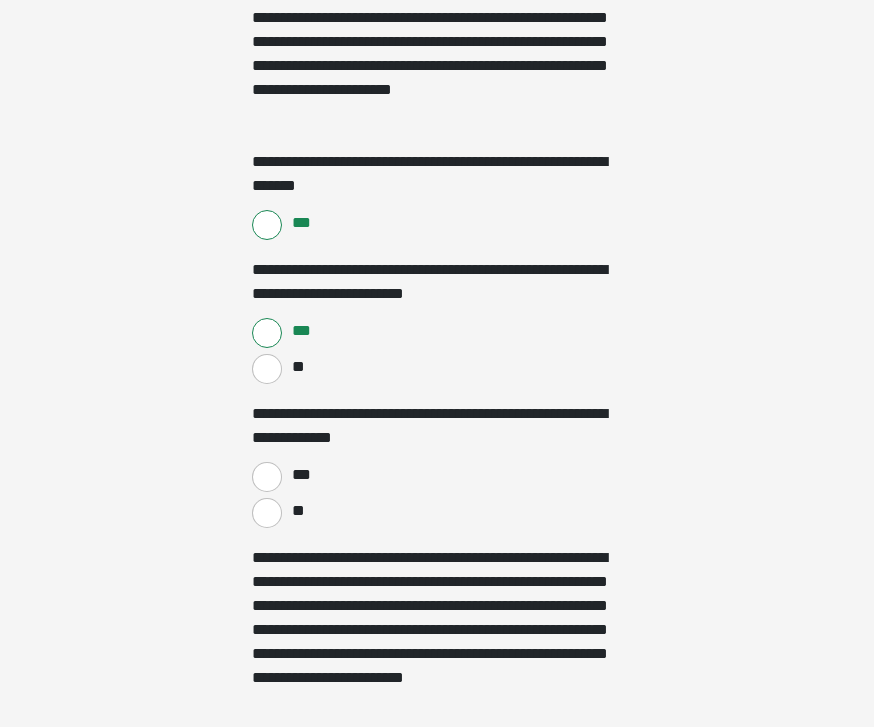 click on "**" at bounding box center (267, 513) 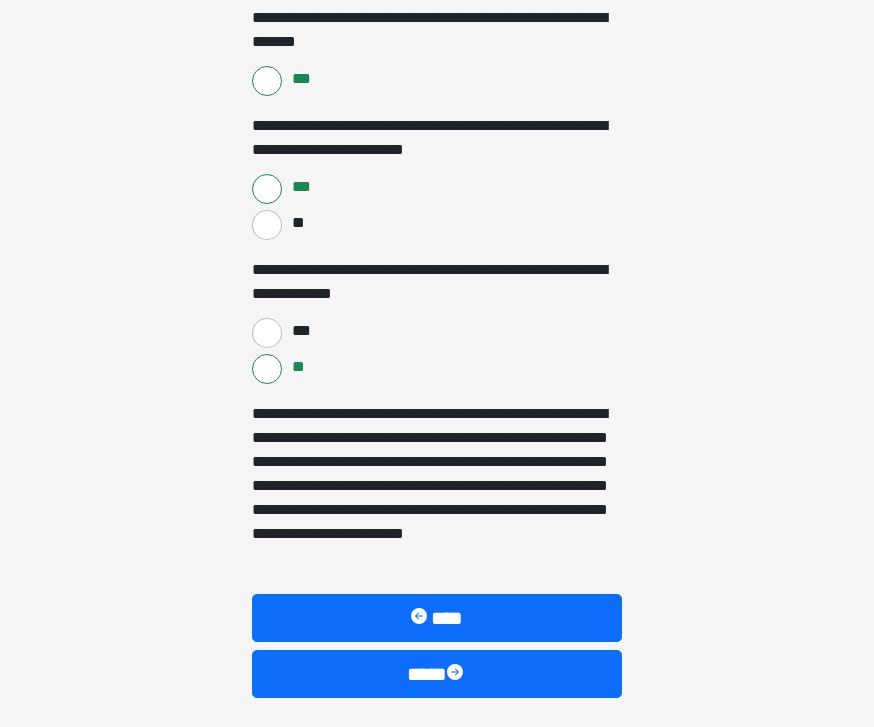scroll, scrollTop: 1515, scrollLeft: 0, axis: vertical 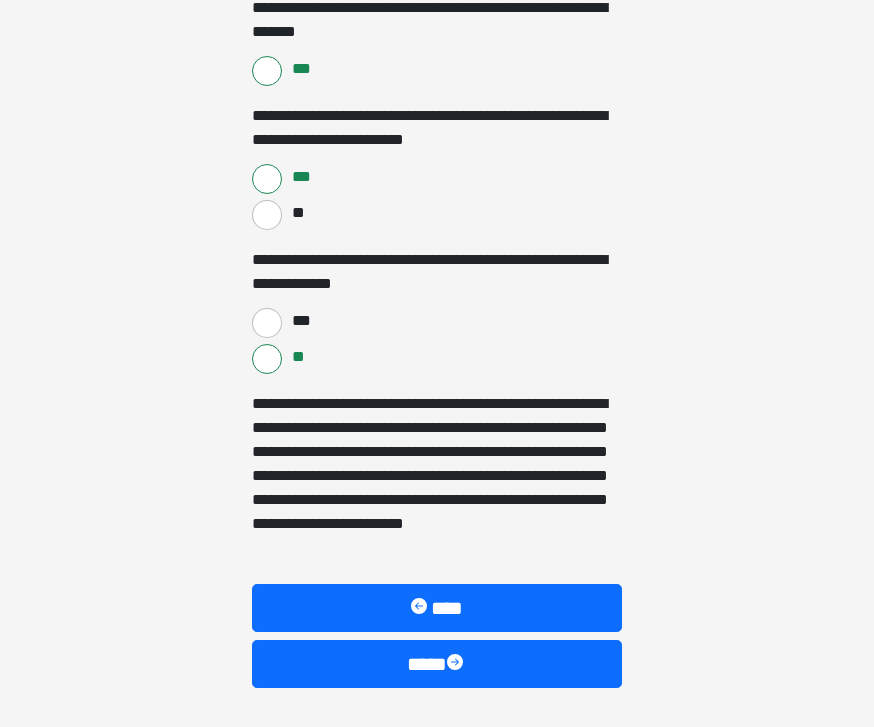click at bounding box center [457, 664] 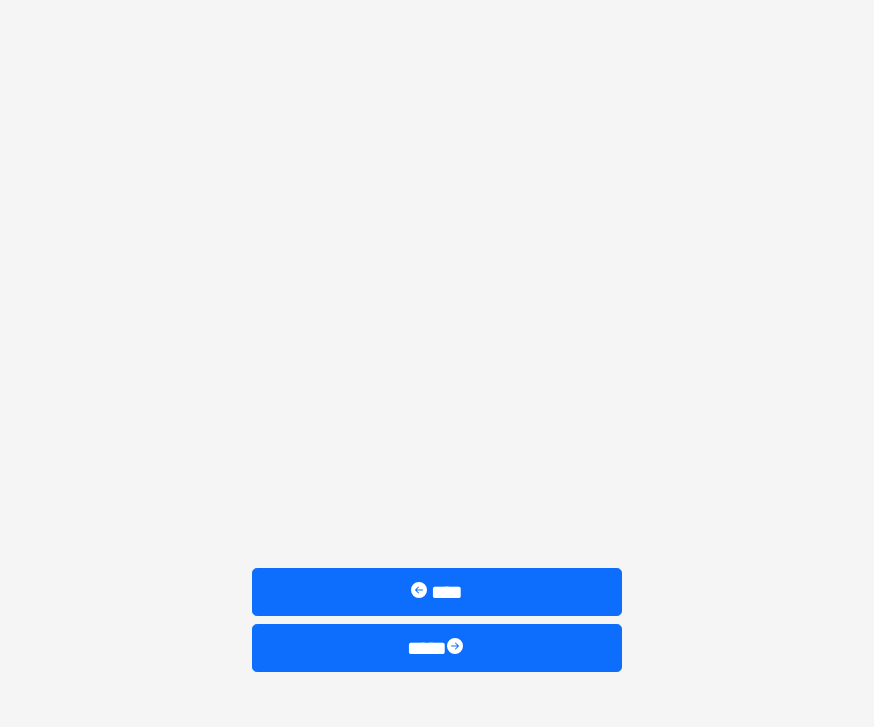 scroll, scrollTop: 769, scrollLeft: 0, axis: vertical 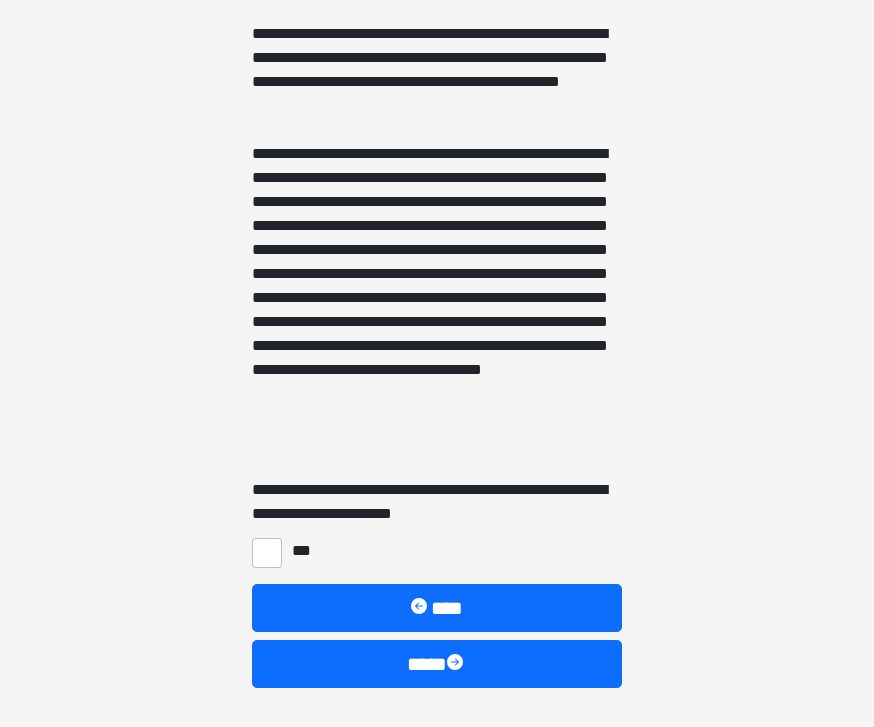 click on "***" at bounding box center [267, 553] 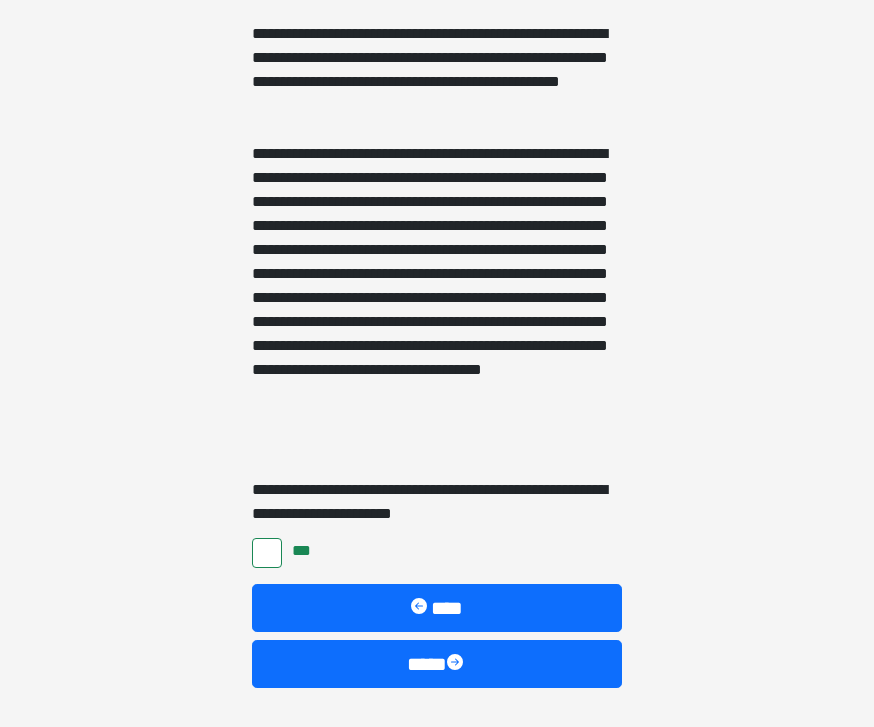 click at bounding box center (457, 664) 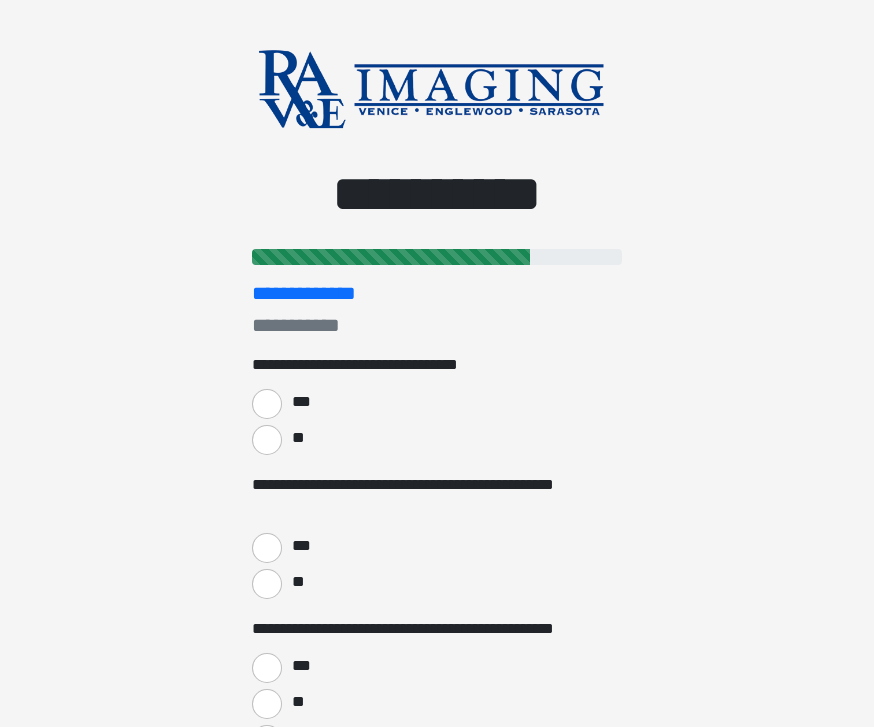 scroll, scrollTop: 0, scrollLeft: 0, axis: both 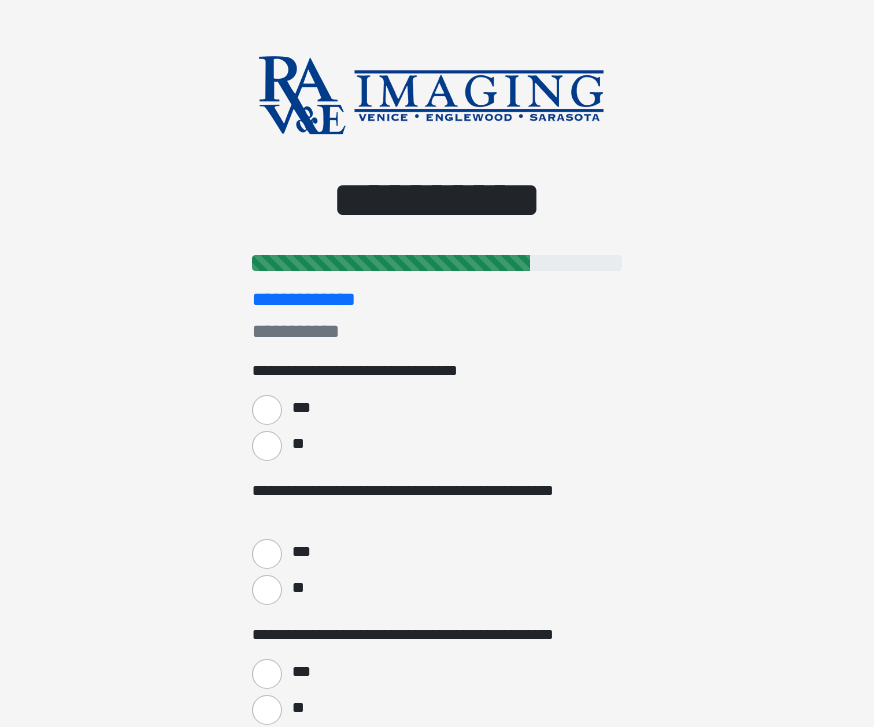 click on "***" at bounding box center [267, 410] 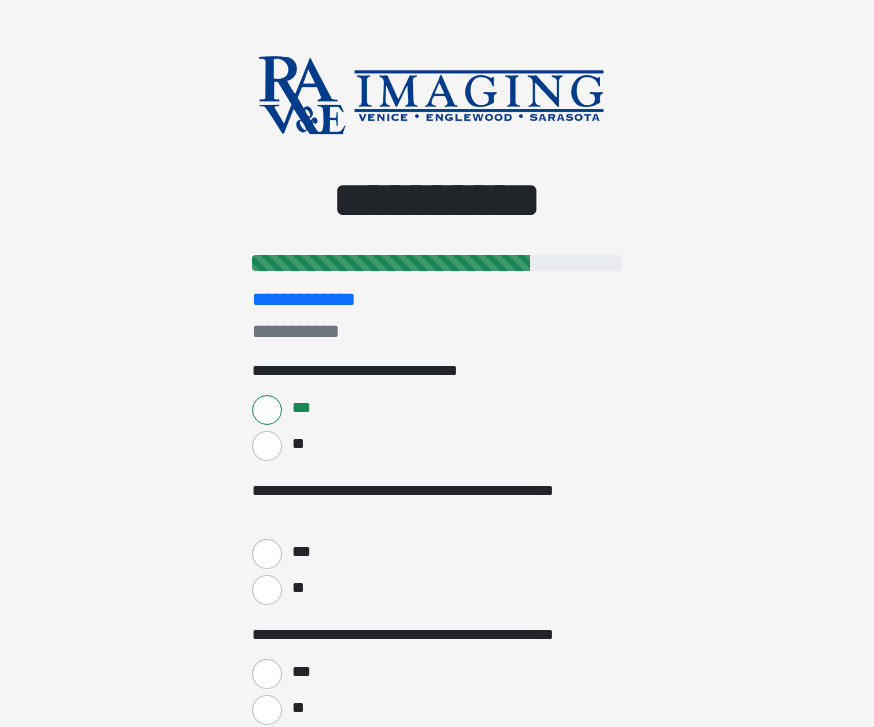 click on "**" at bounding box center [267, 590] 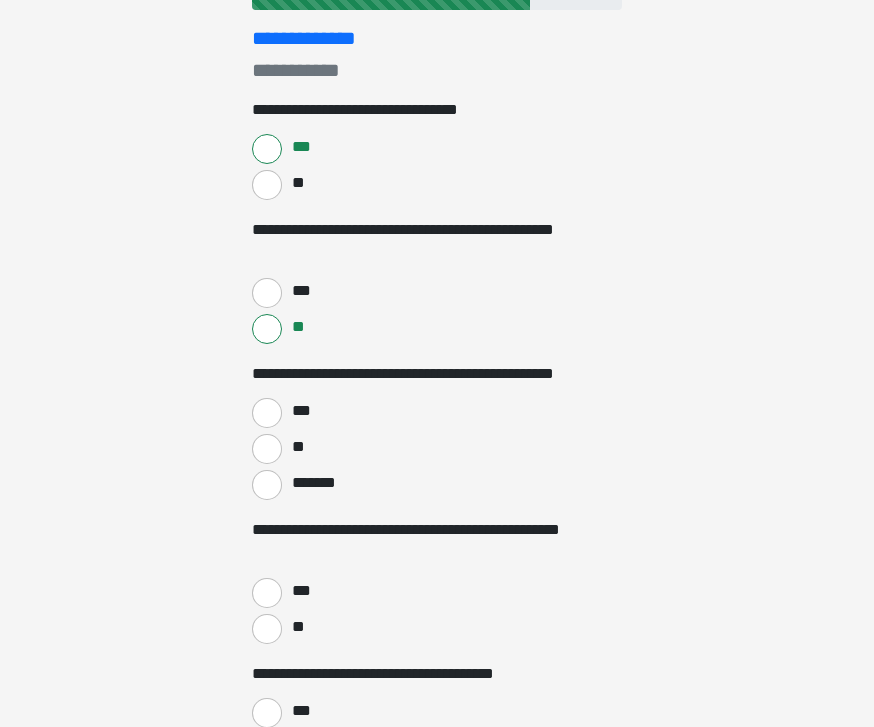 scroll, scrollTop: 291, scrollLeft: 0, axis: vertical 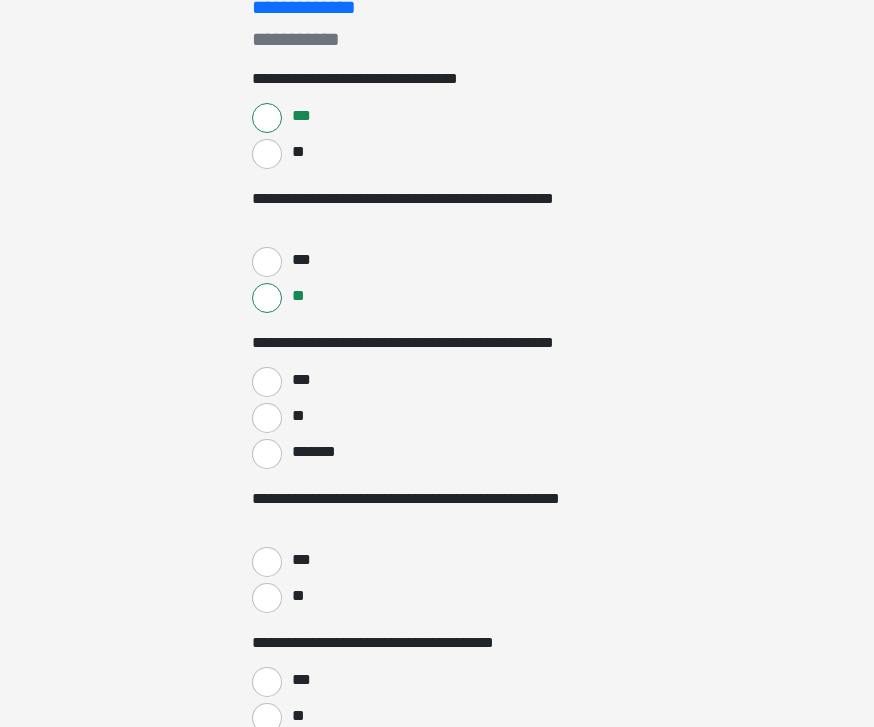 click on "**" at bounding box center (267, 418) 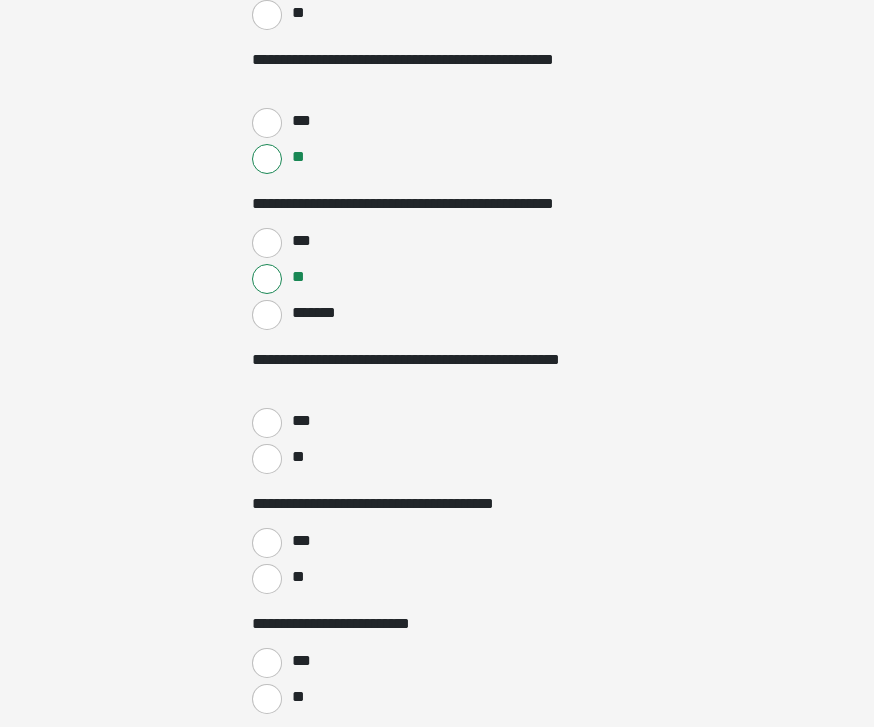 scroll, scrollTop: 444, scrollLeft: 0, axis: vertical 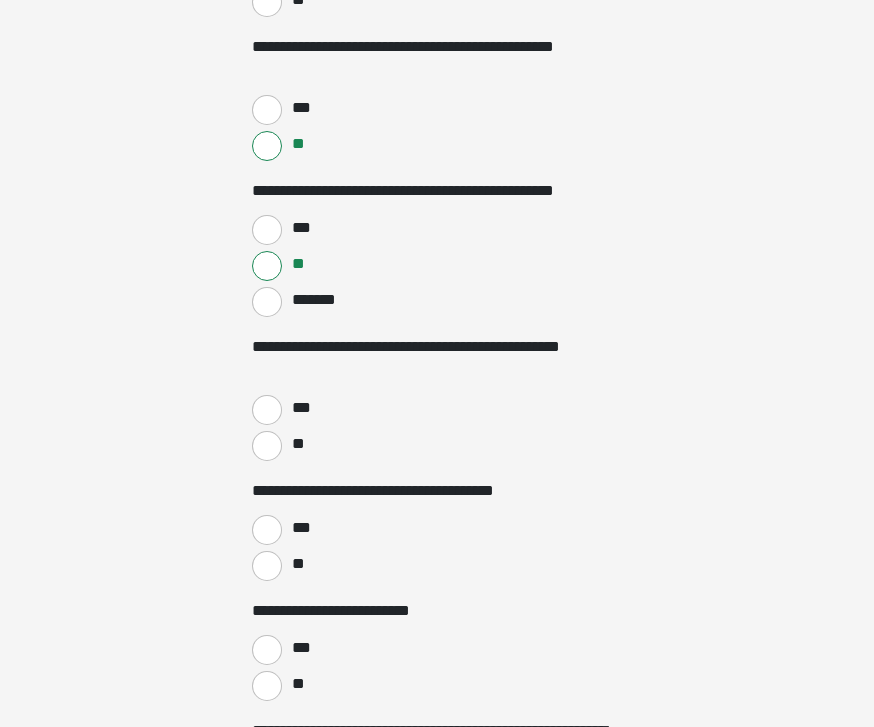 click on "***" at bounding box center (267, 410) 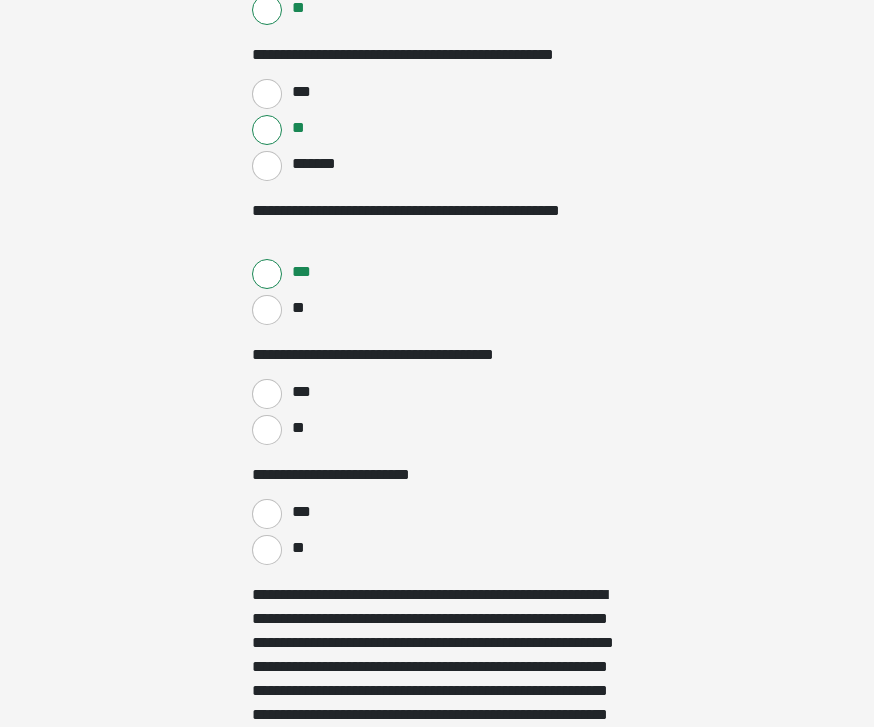 click on "**" at bounding box center [267, 430] 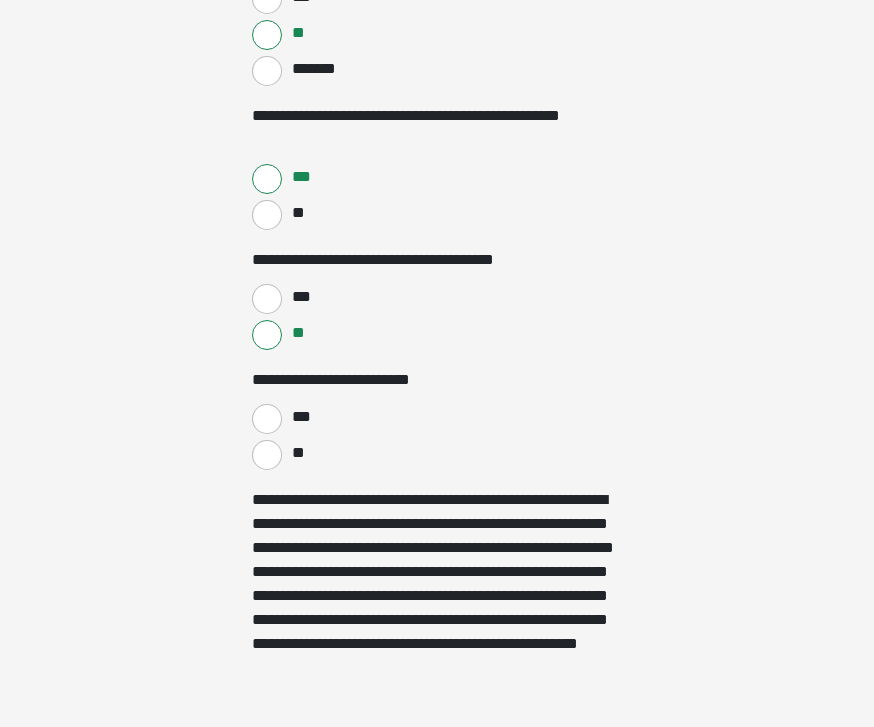 click on "**" at bounding box center (267, 455) 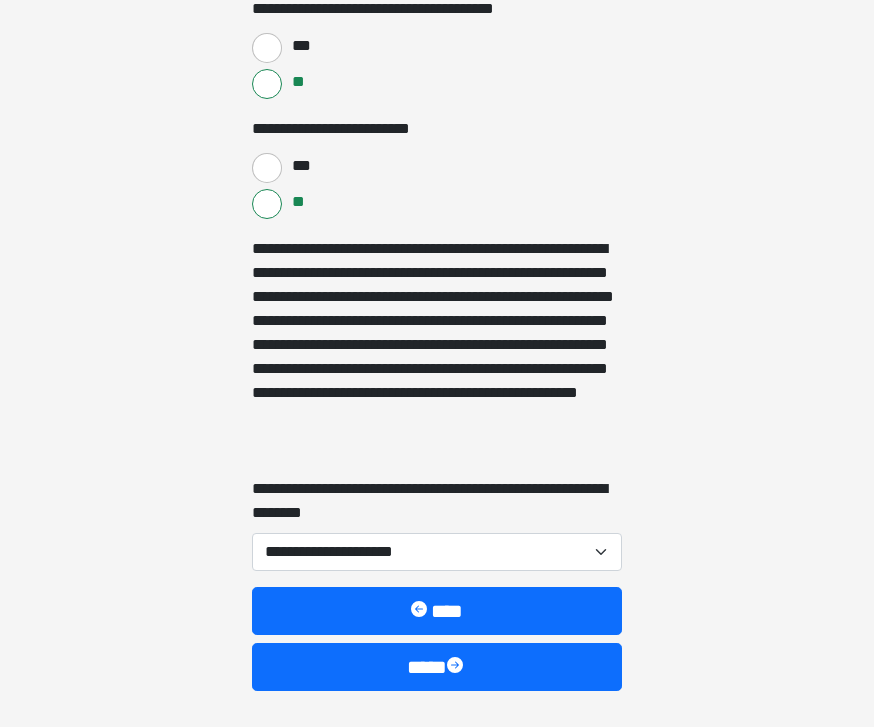 scroll, scrollTop: 929, scrollLeft: 0, axis: vertical 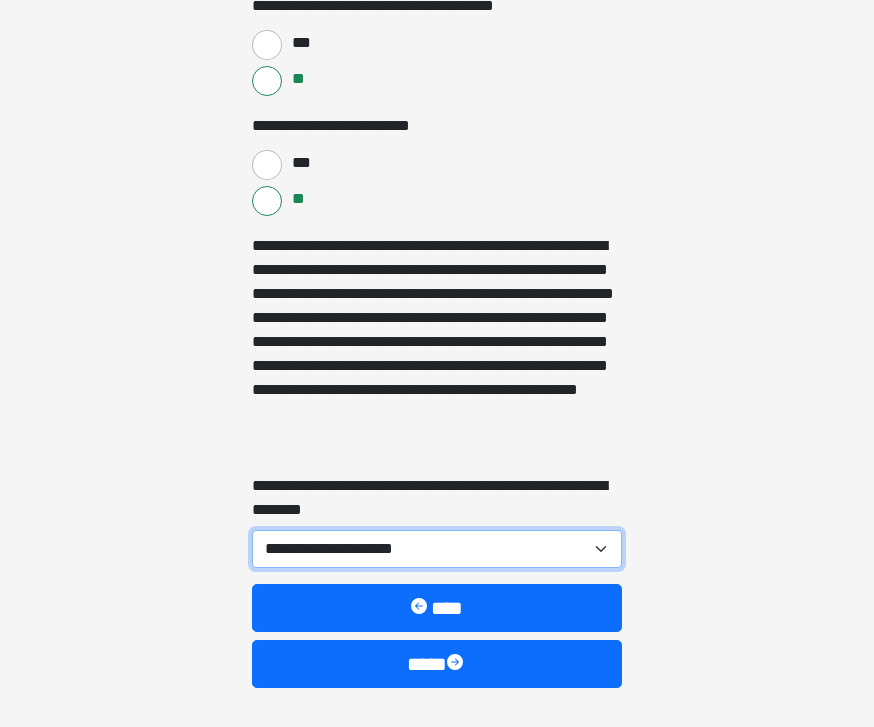 click on "**********" at bounding box center (437, 549) 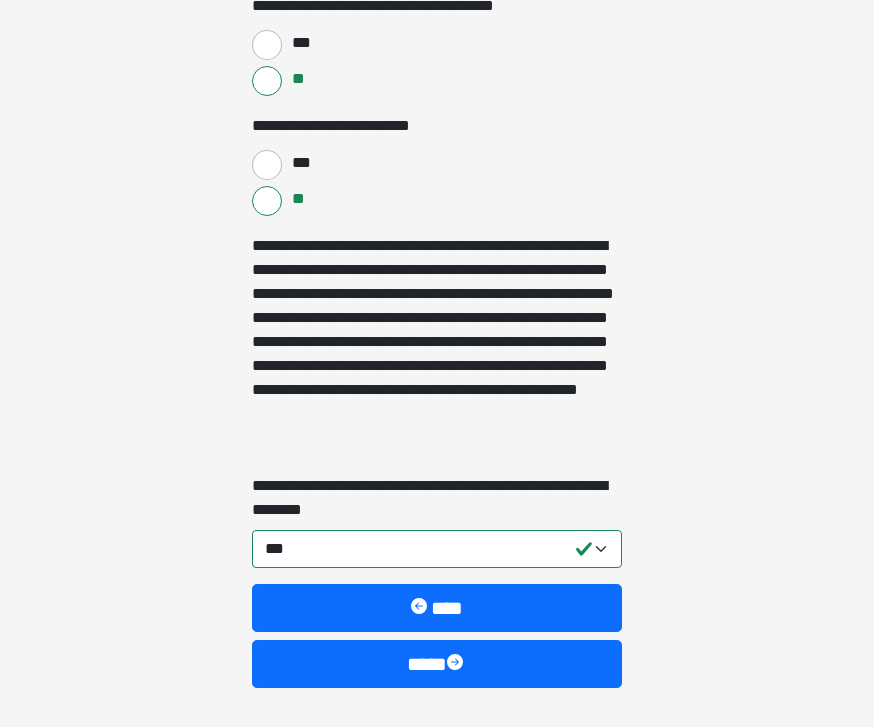 click on "****" at bounding box center (437, 664) 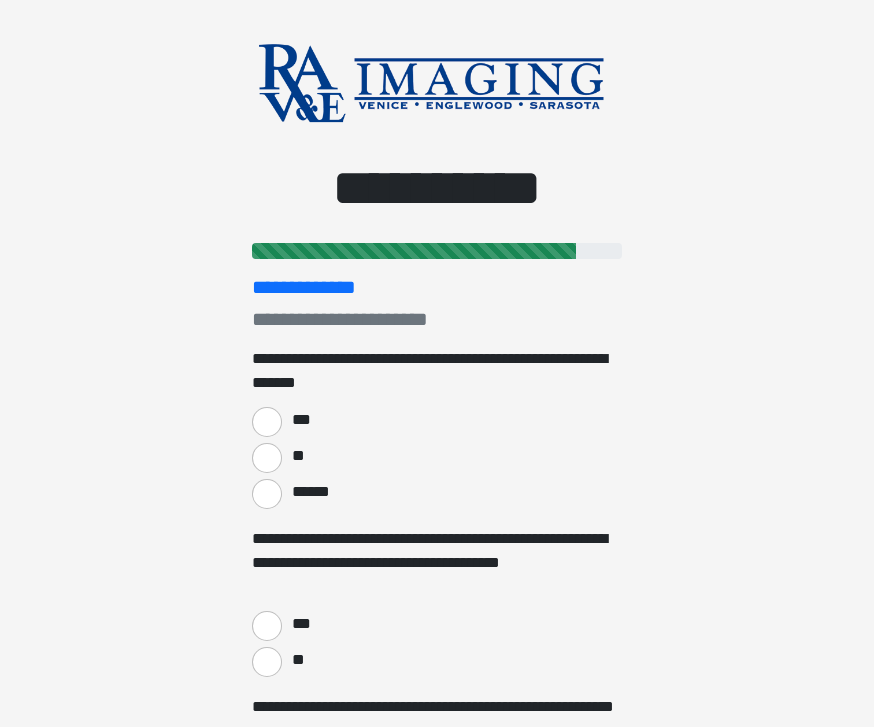 scroll, scrollTop: 0, scrollLeft: 0, axis: both 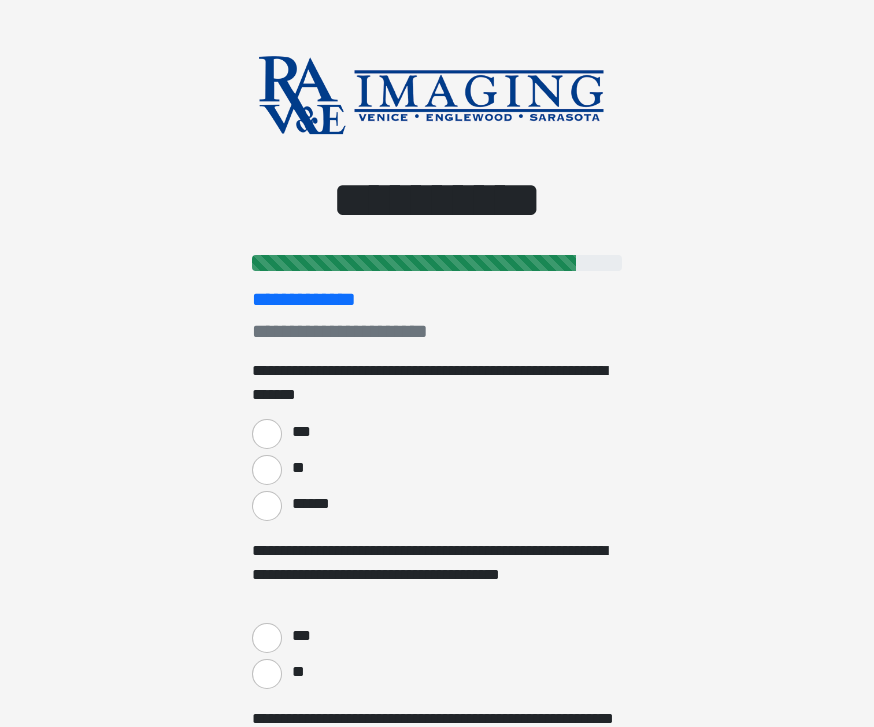 click on "**" at bounding box center (267, 470) 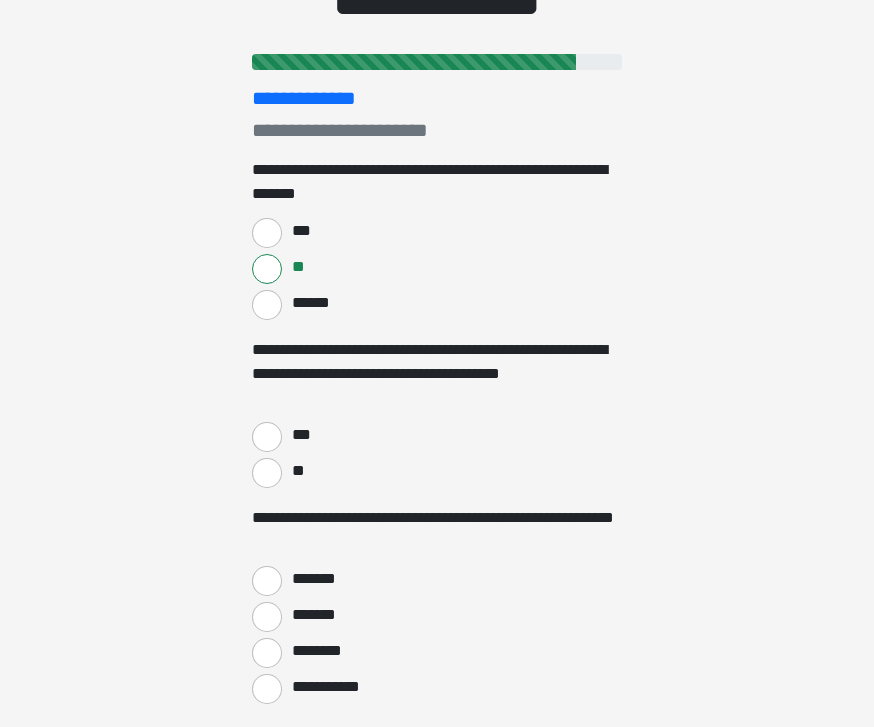 scroll, scrollTop: 204, scrollLeft: 0, axis: vertical 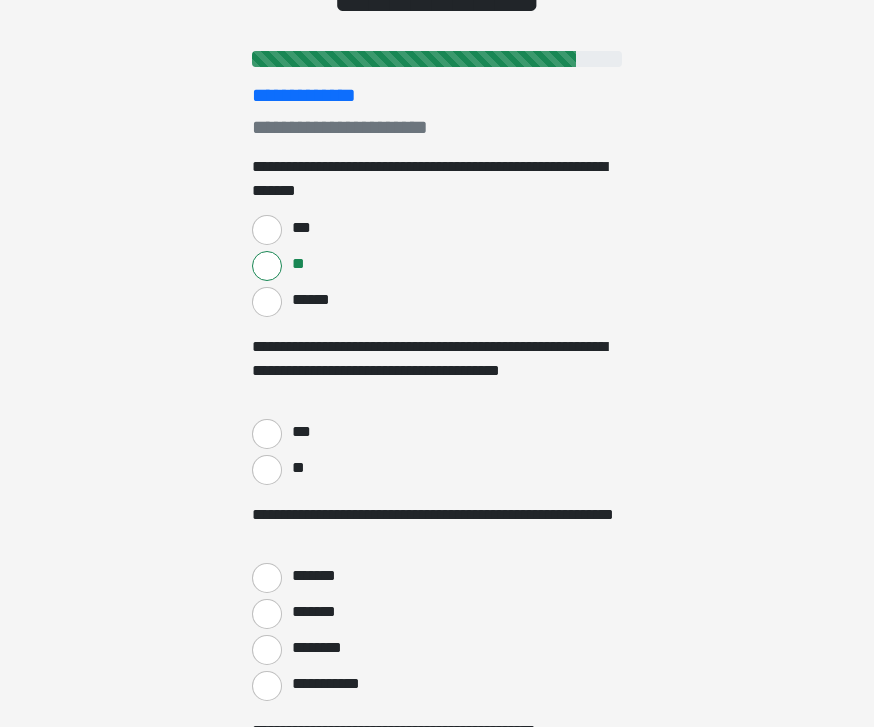 click on "**" at bounding box center (267, 470) 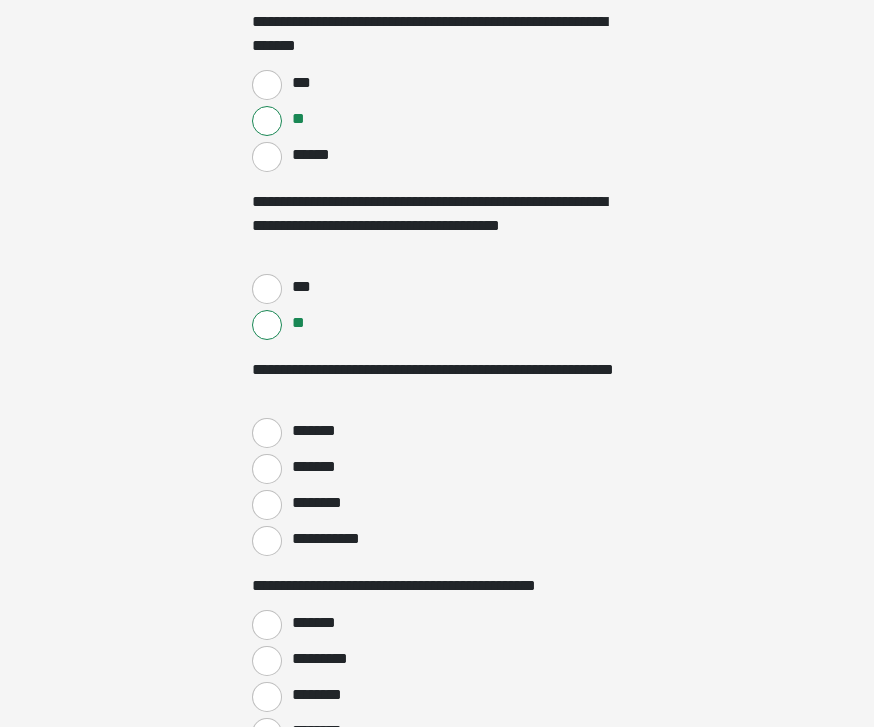 scroll, scrollTop: 352, scrollLeft: 0, axis: vertical 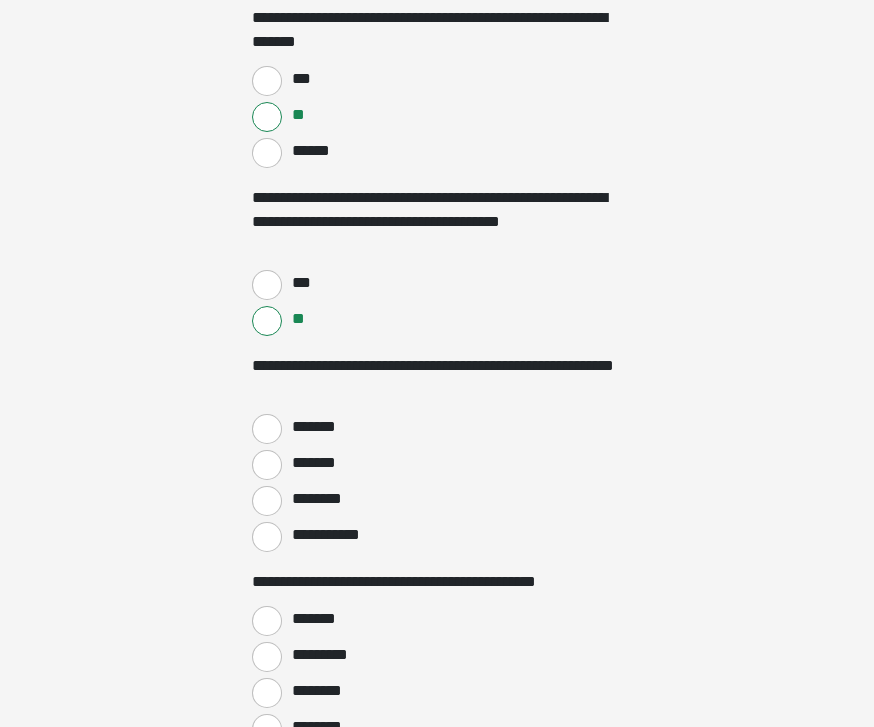 click on "**********" at bounding box center (267, 537) 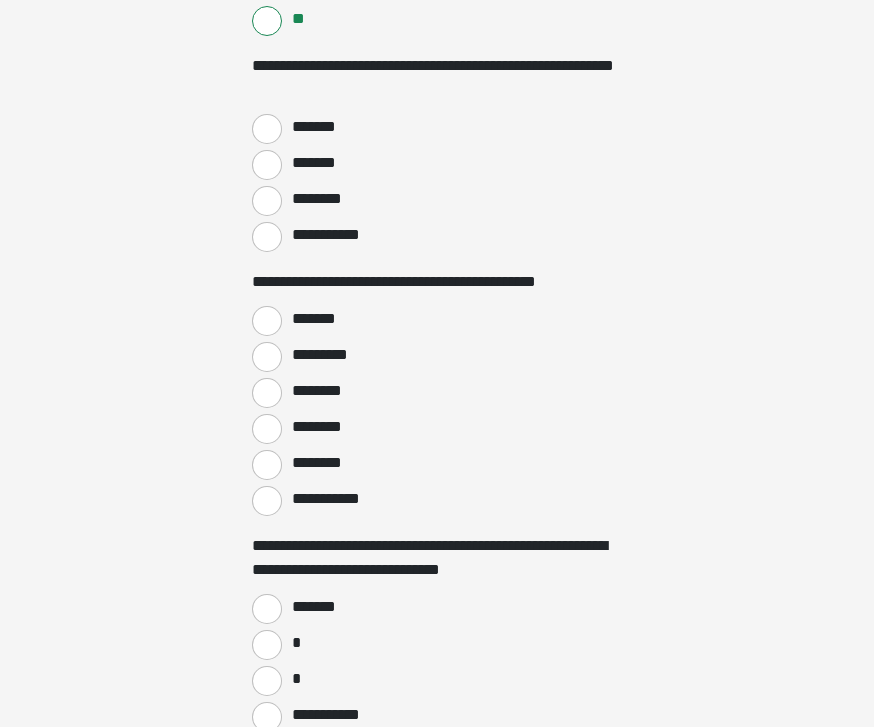 scroll, scrollTop: 653, scrollLeft: 0, axis: vertical 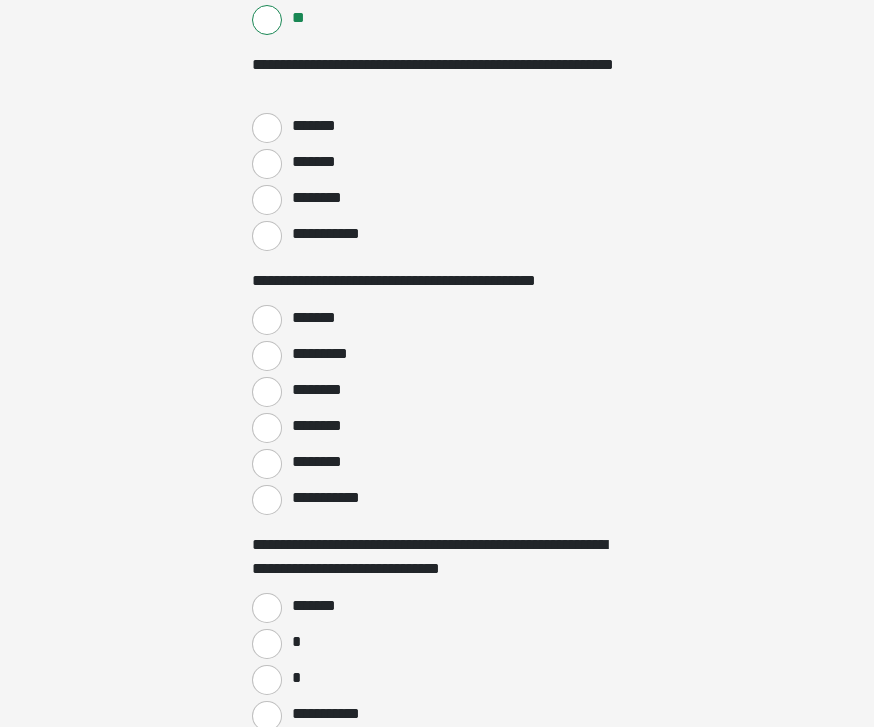 click on "********" at bounding box center [267, 464] 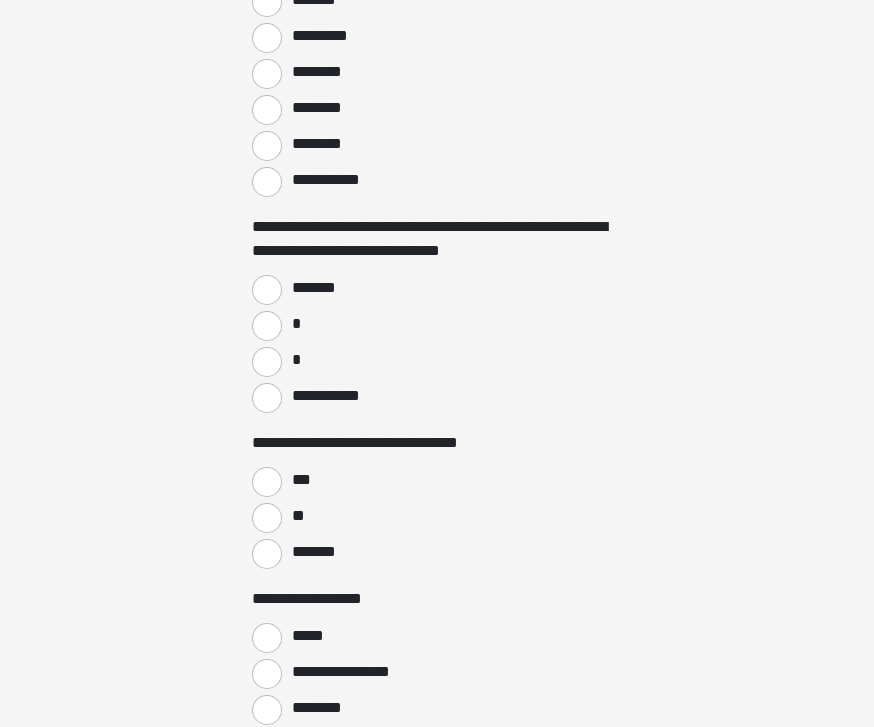scroll, scrollTop: 972, scrollLeft: 0, axis: vertical 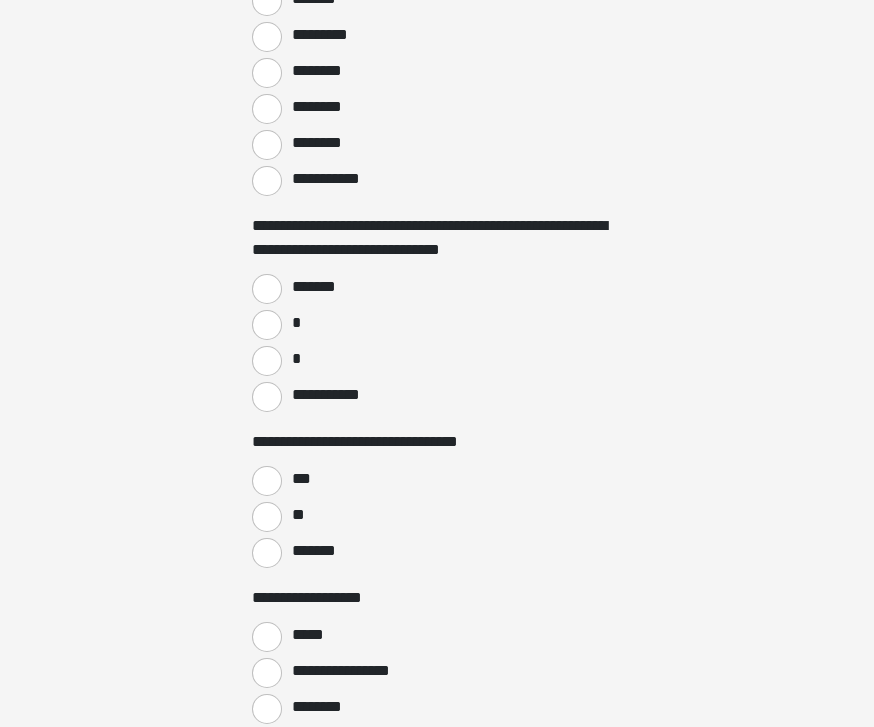 click on "*" at bounding box center [267, 325] 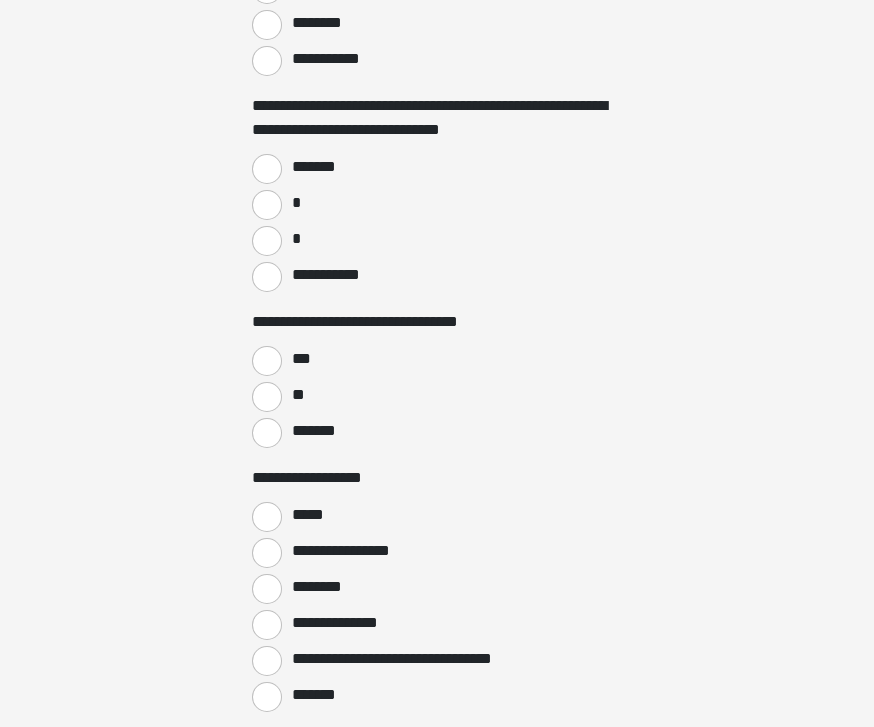 scroll, scrollTop: 1097, scrollLeft: 0, axis: vertical 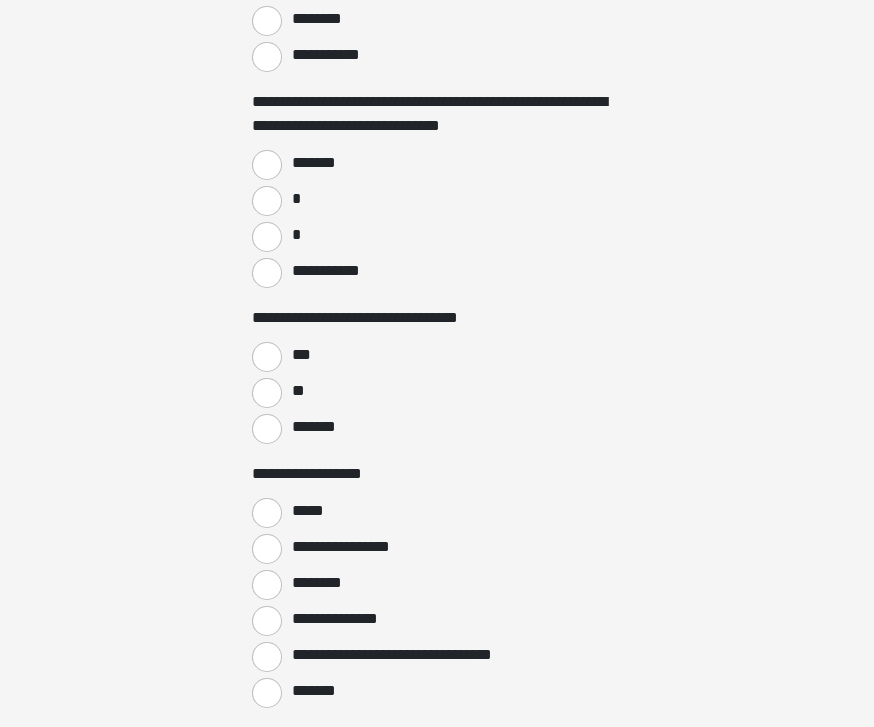 click on "***" at bounding box center [267, 357] 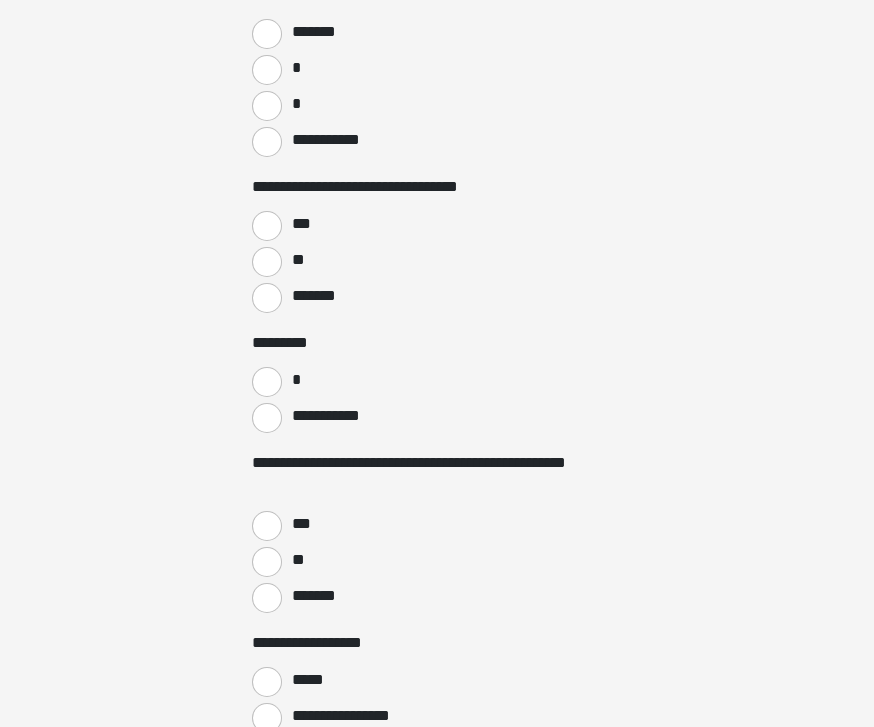 scroll, scrollTop: 1228, scrollLeft: 0, axis: vertical 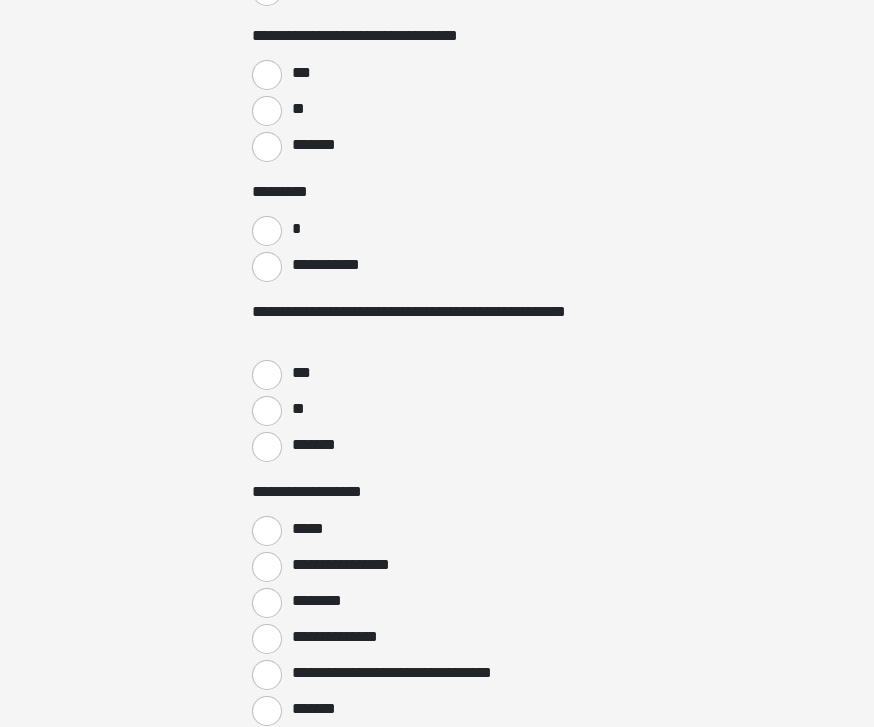 click on "*******" at bounding box center (267, 447) 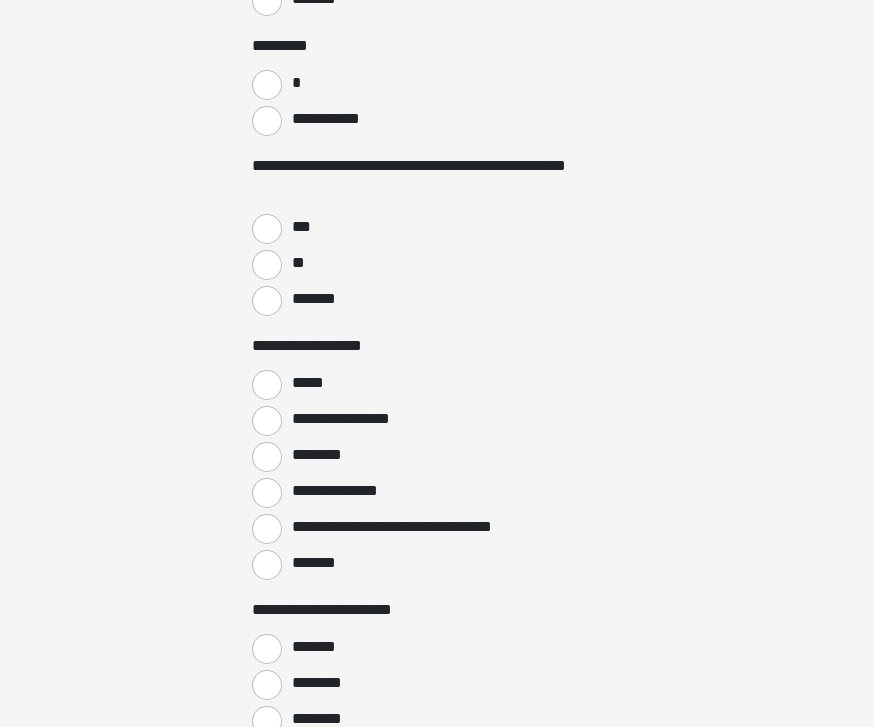 scroll, scrollTop: 1527, scrollLeft: 0, axis: vertical 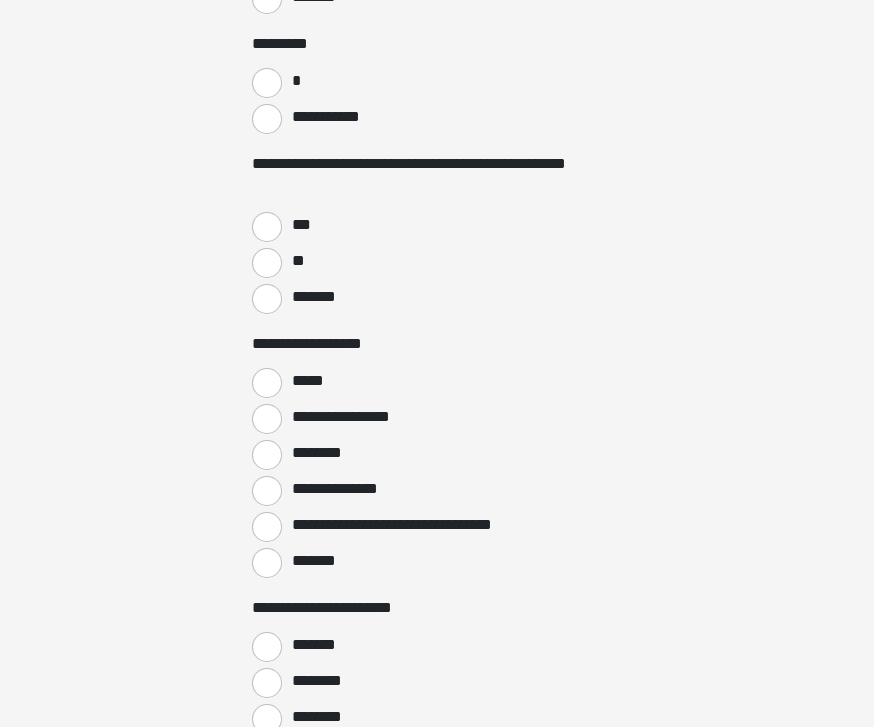click on "*****" at bounding box center [308, 381] 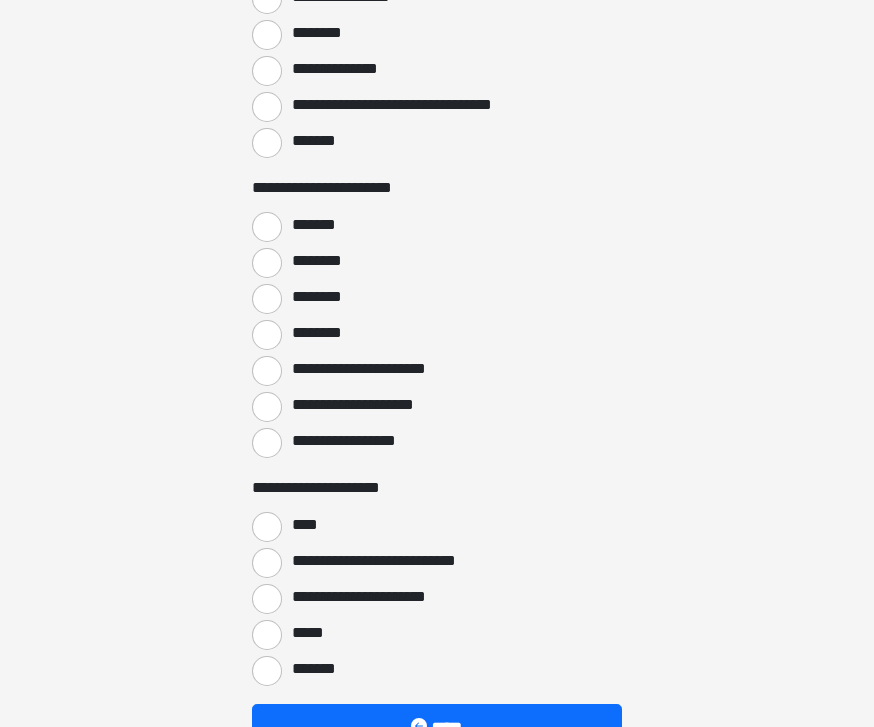 scroll, scrollTop: 1948, scrollLeft: 0, axis: vertical 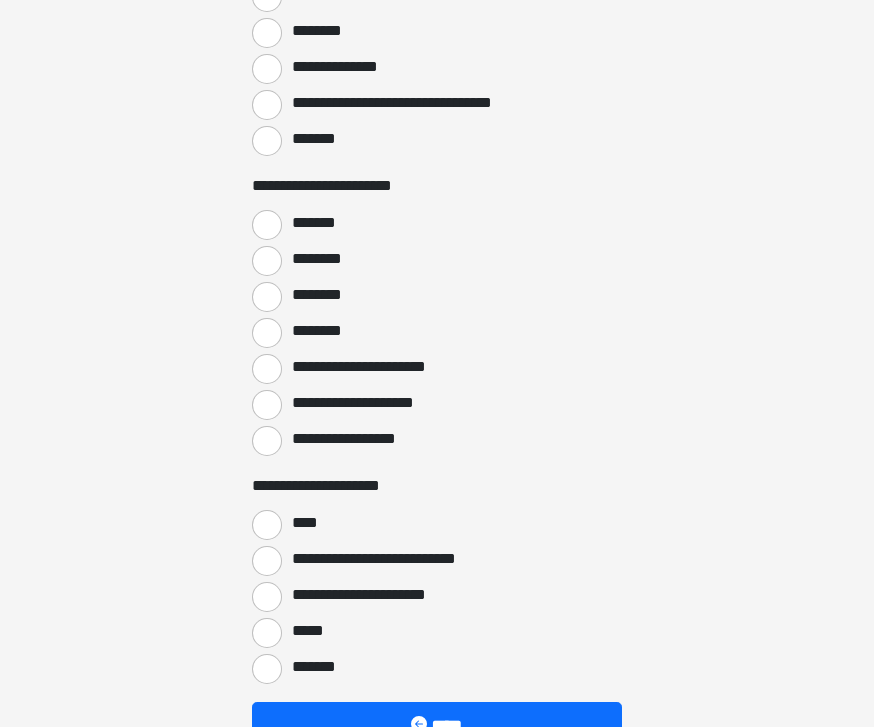 click on "**********" at bounding box center [267, 442] 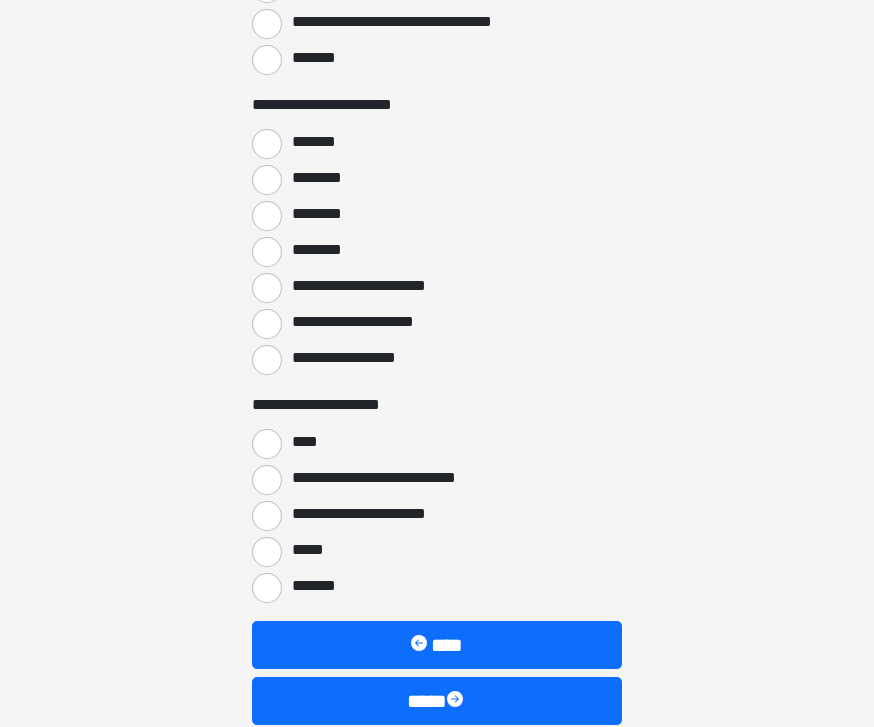 scroll, scrollTop: 2067, scrollLeft: 0, axis: vertical 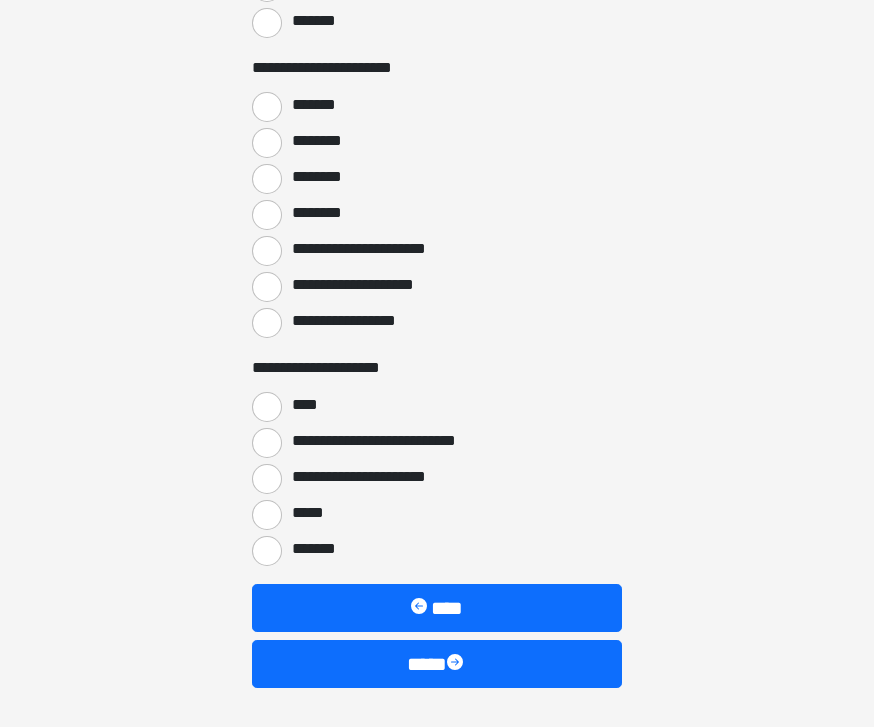 click on "****" at bounding box center [267, 407] 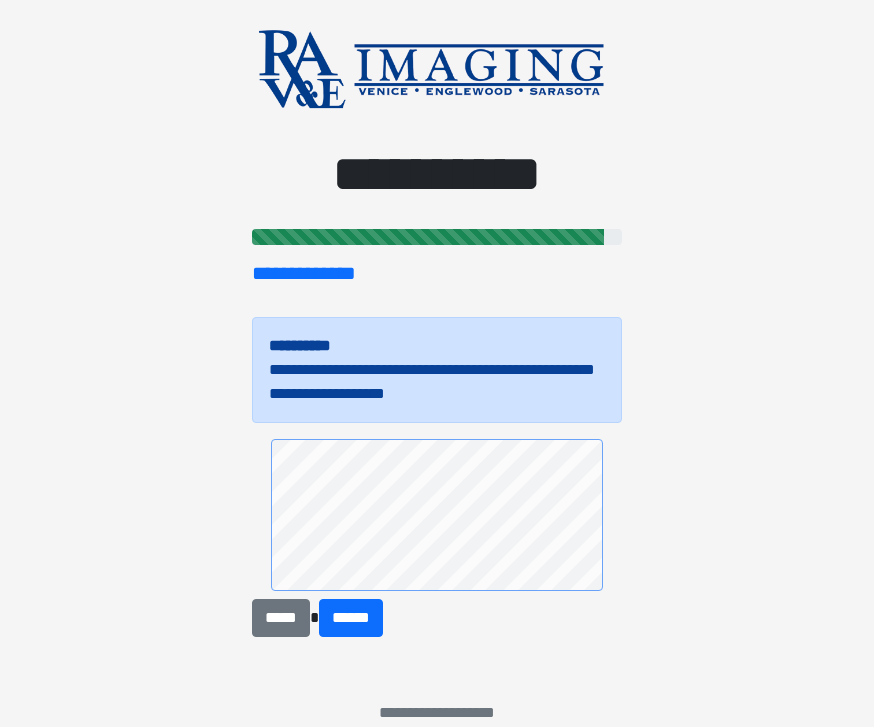 scroll, scrollTop: 29, scrollLeft: 0, axis: vertical 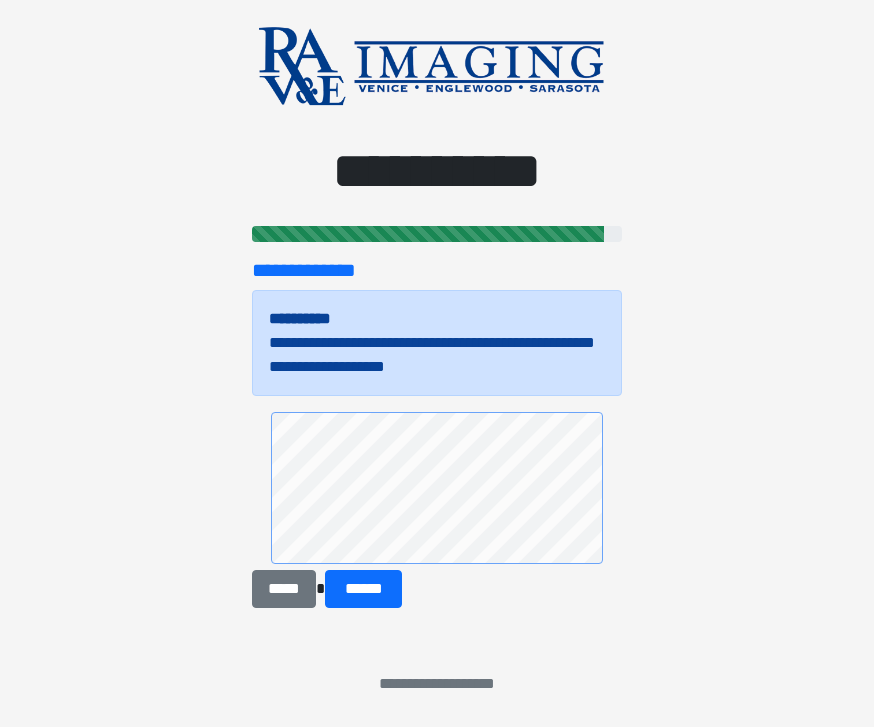 click on "******" at bounding box center [363, 589] 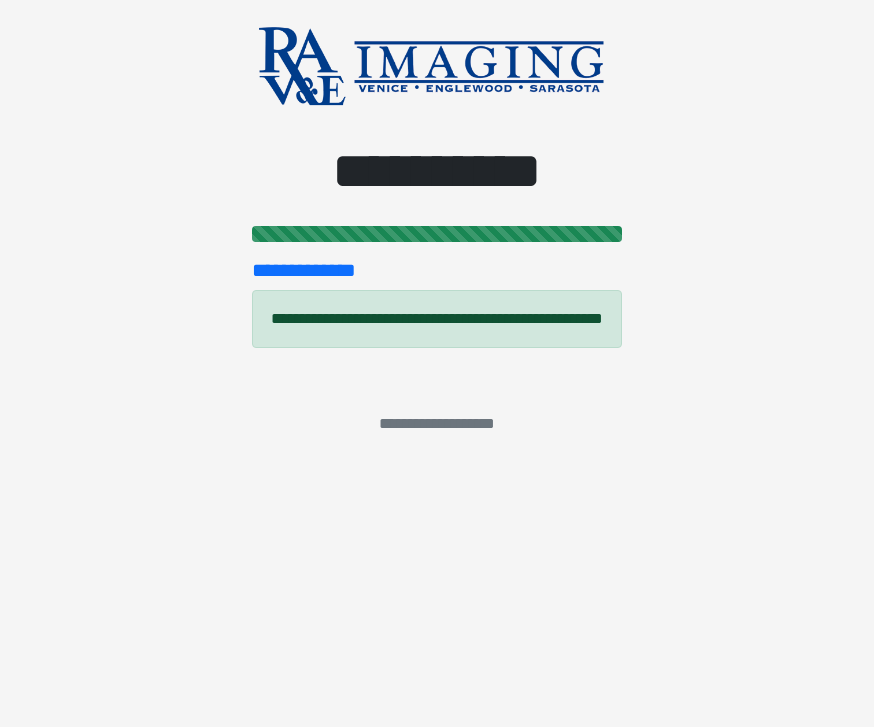 scroll, scrollTop: 0, scrollLeft: 0, axis: both 